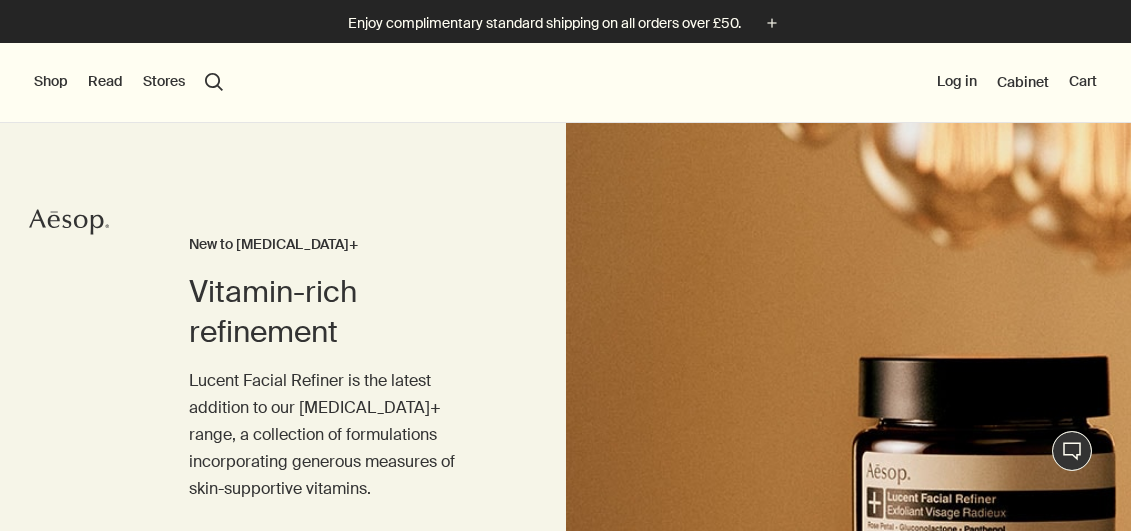 scroll, scrollTop: 0, scrollLeft: 0, axis: both 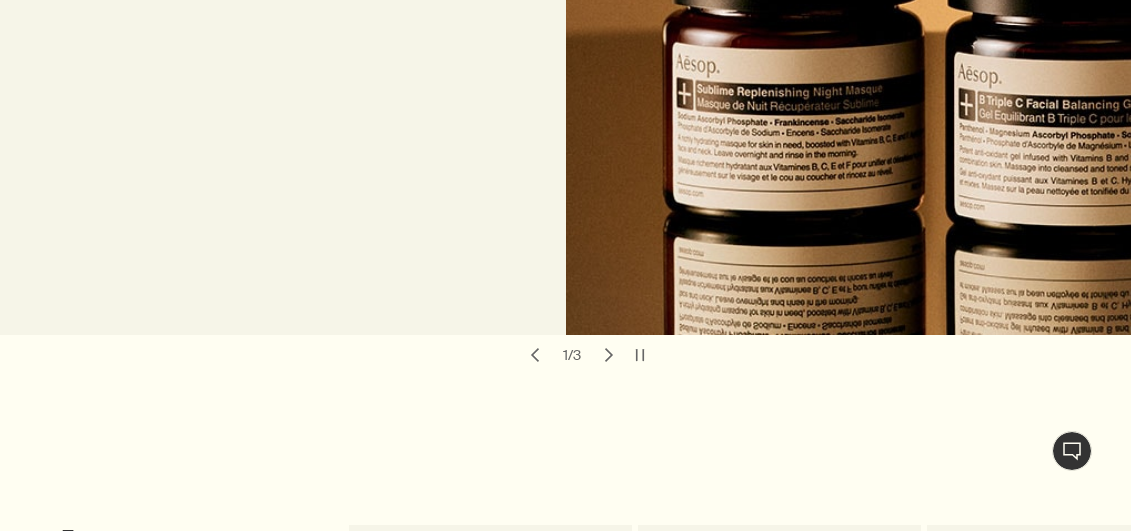 click on "chevron" at bounding box center [609, 355] 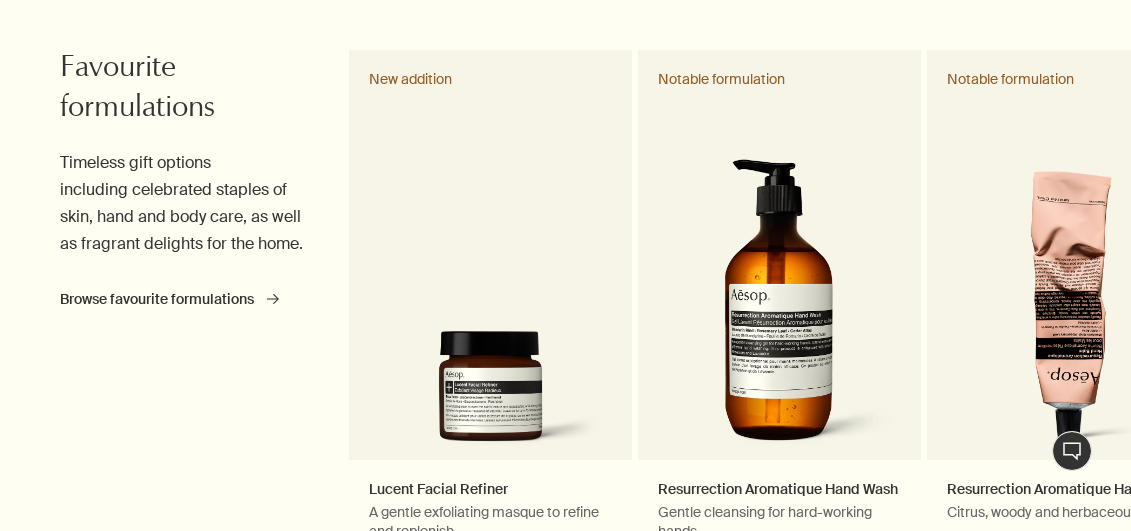 scroll, scrollTop: 1164, scrollLeft: 0, axis: vertical 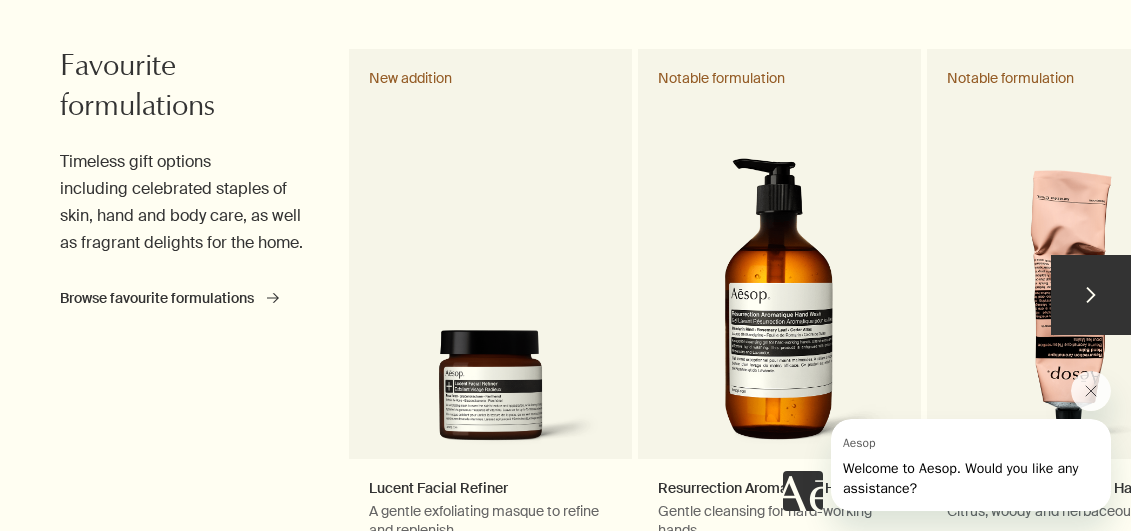 click on "chevron" at bounding box center [1091, 295] 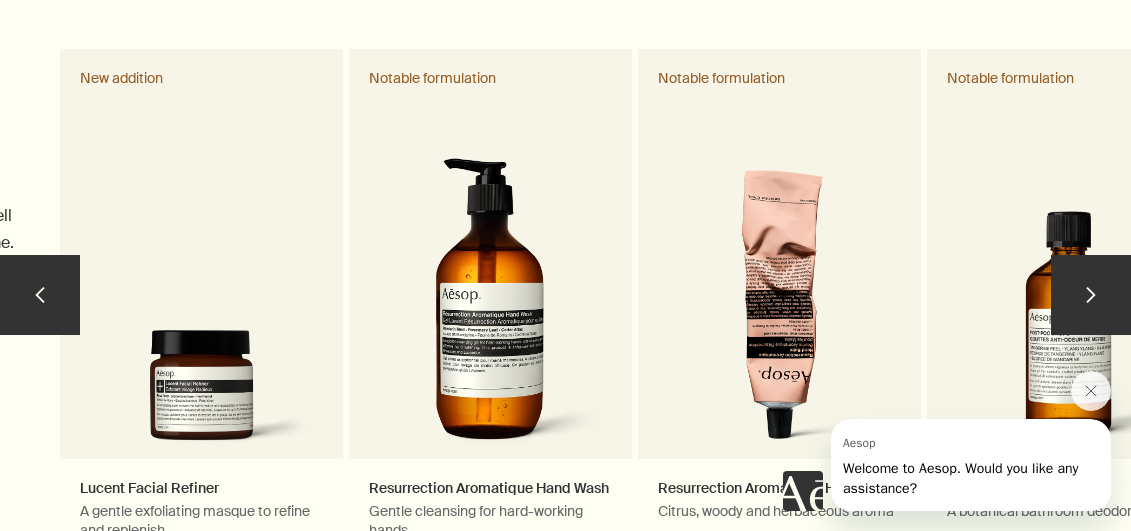 click on "chevron" at bounding box center [1091, 295] 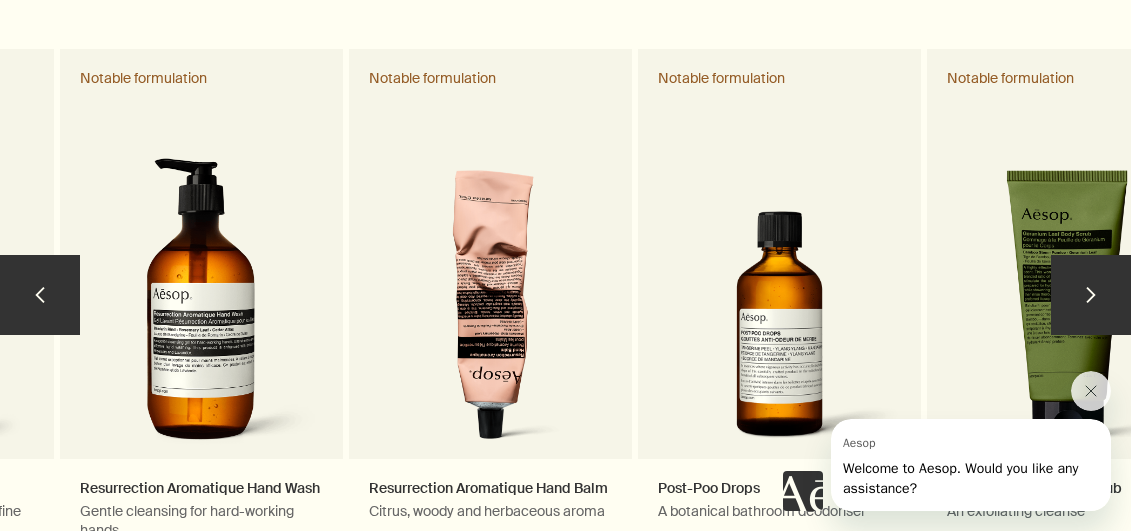 click on "chevron" at bounding box center [1091, 295] 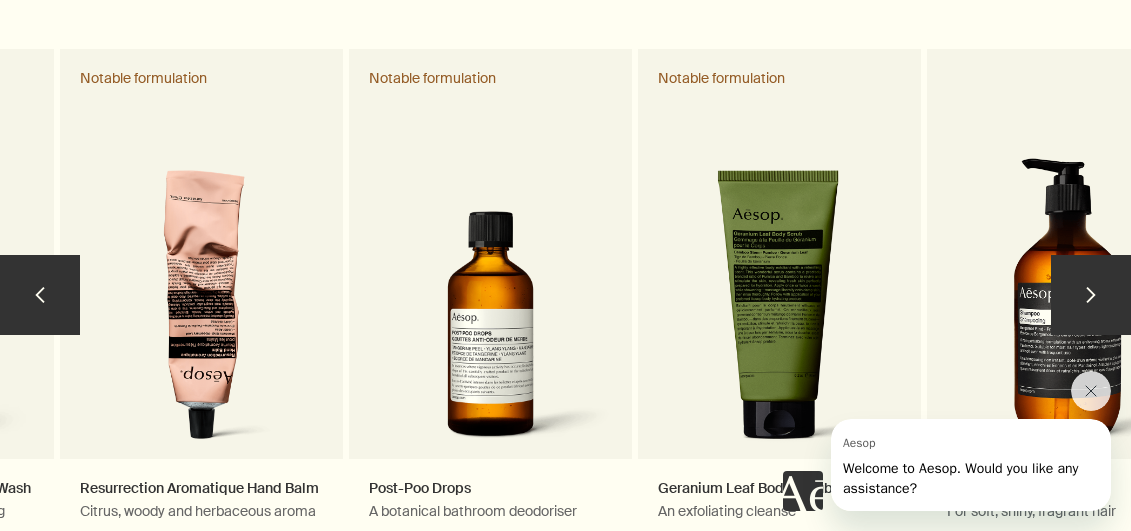 click on "chevron" at bounding box center (1091, 295) 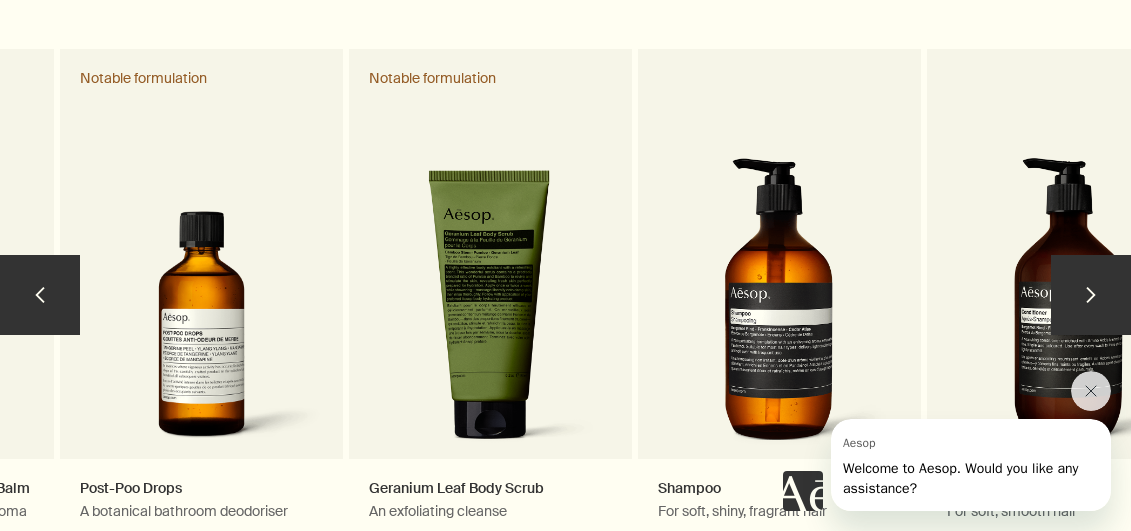 click on "chevron" at bounding box center (1091, 295) 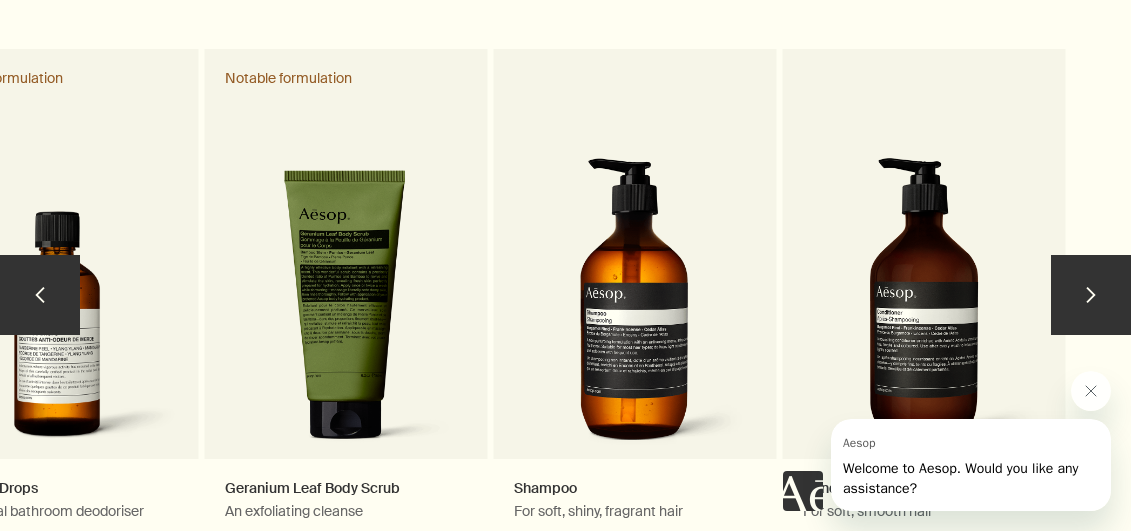 click on "chevron" at bounding box center (1091, 295) 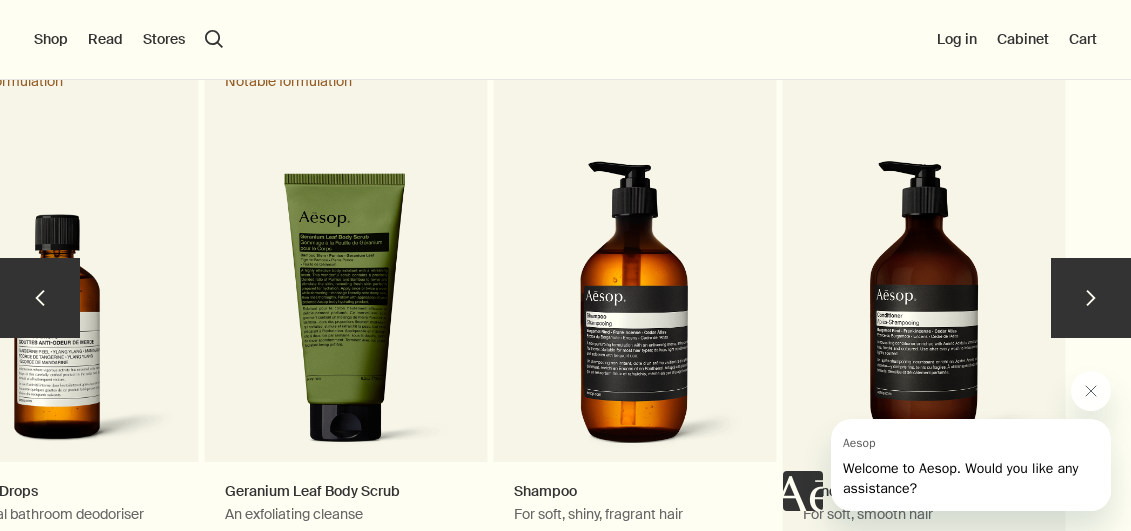 scroll, scrollTop: 1162, scrollLeft: 0, axis: vertical 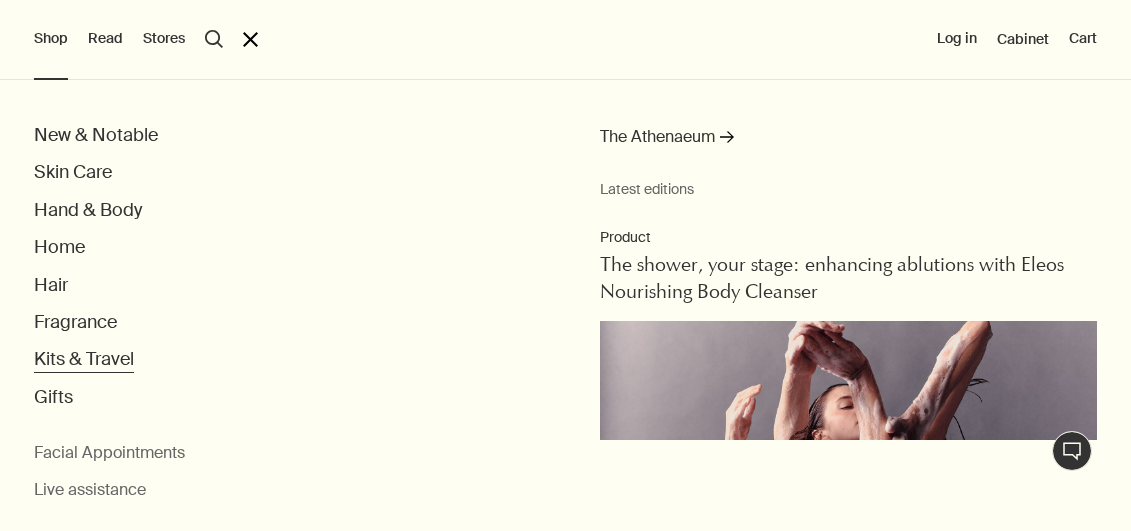 click on "Kits & Travel" at bounding box center [84, 359] 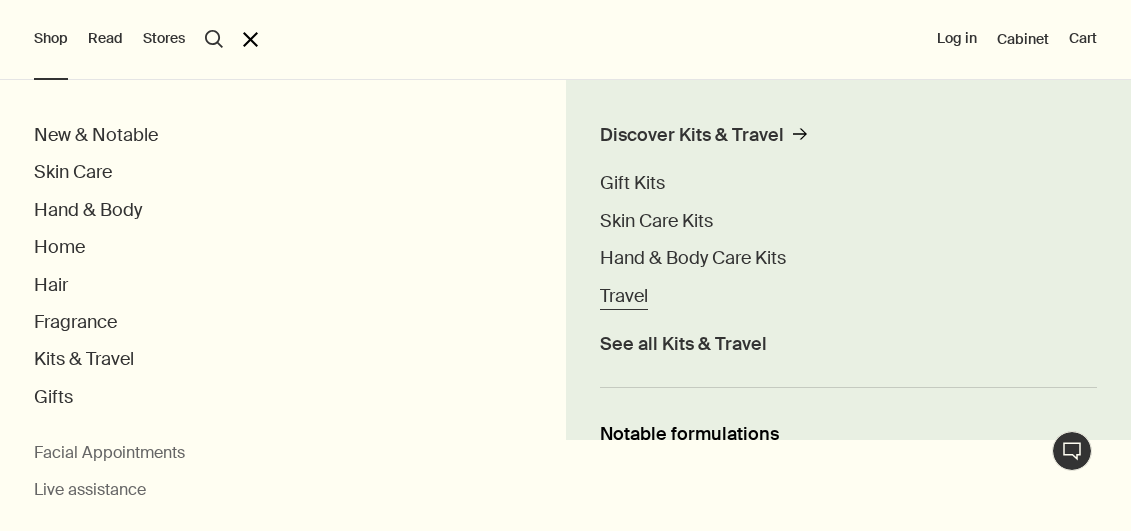 click on "Travel" at bounding box center (624, 296) 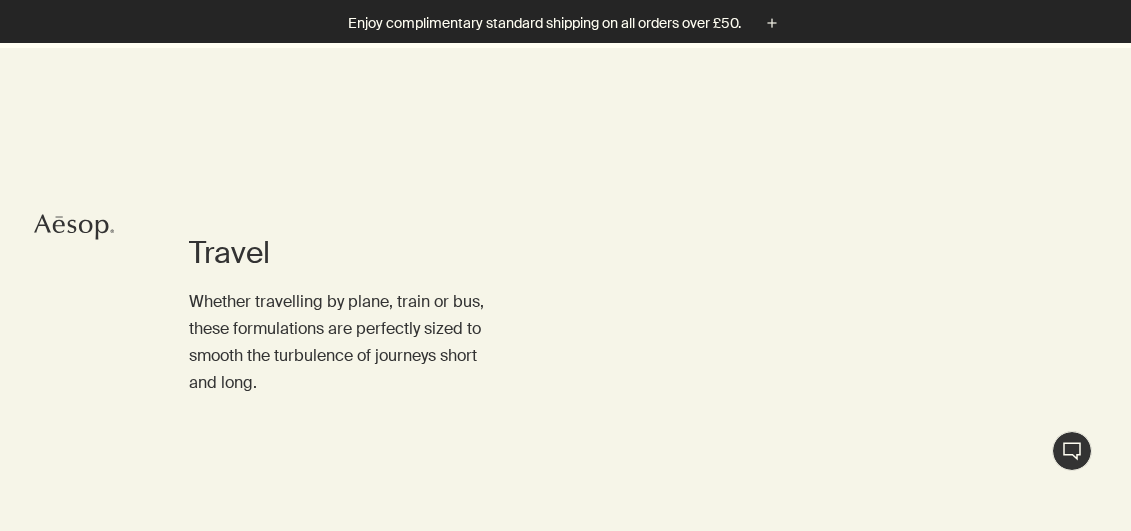scroll, scrollTop: 193, scrollLeft: 0, axis: vertical 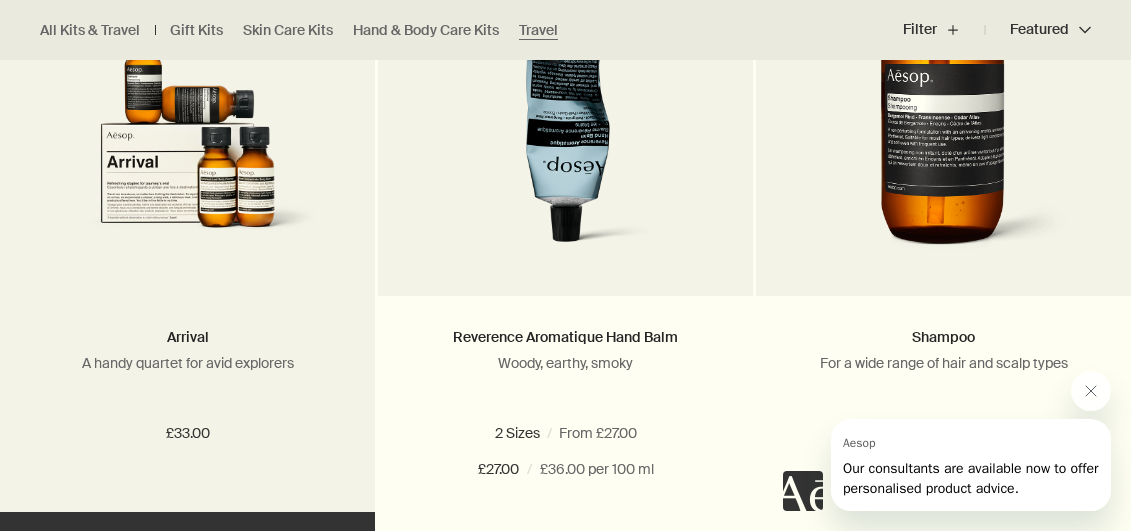 click at bounding box center (187, 128) 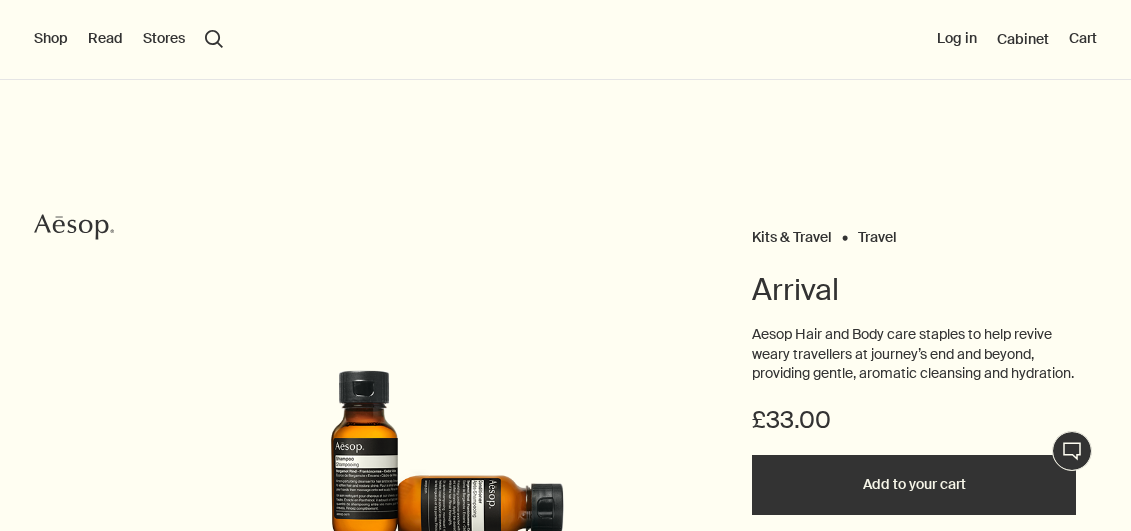 scroll, scrollTop: 0, scrollLeft: 0, axis: both 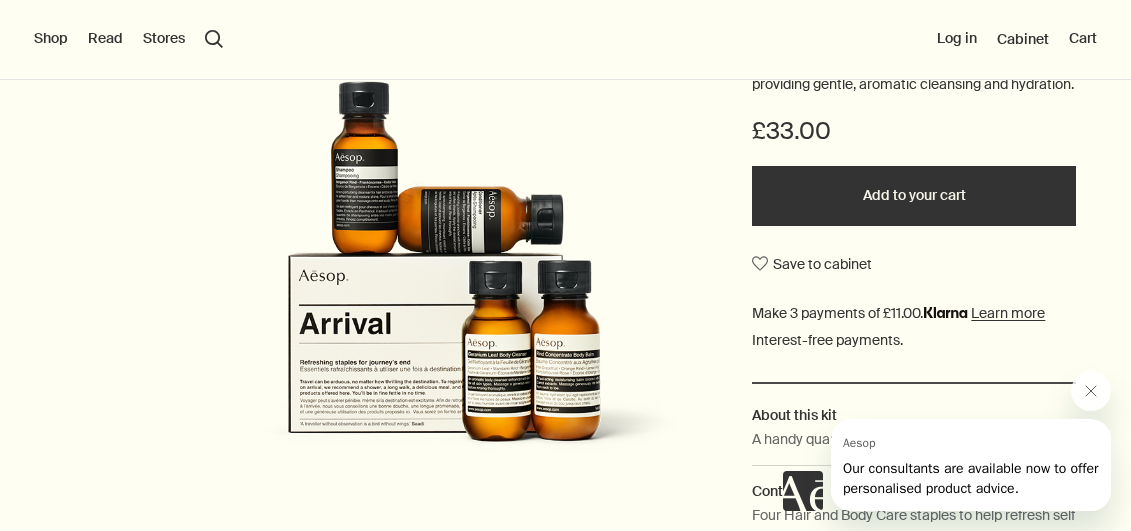 click on "Add to your cart" at bounding box center [914, 196] 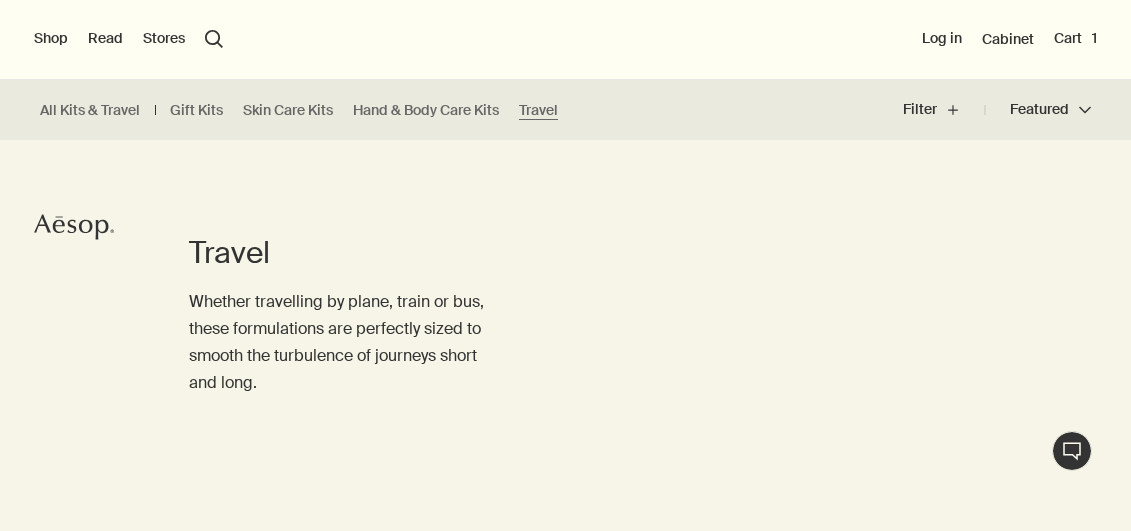 scroll, scrollTop: 1786, scrollLeft: 0, axis: vertical 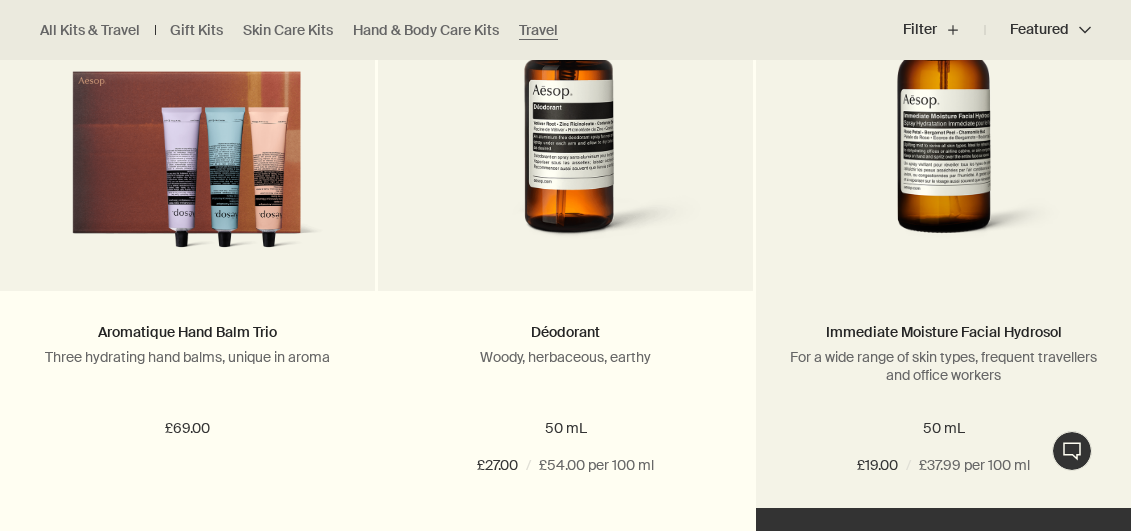 click at bounding box center [943, 100] 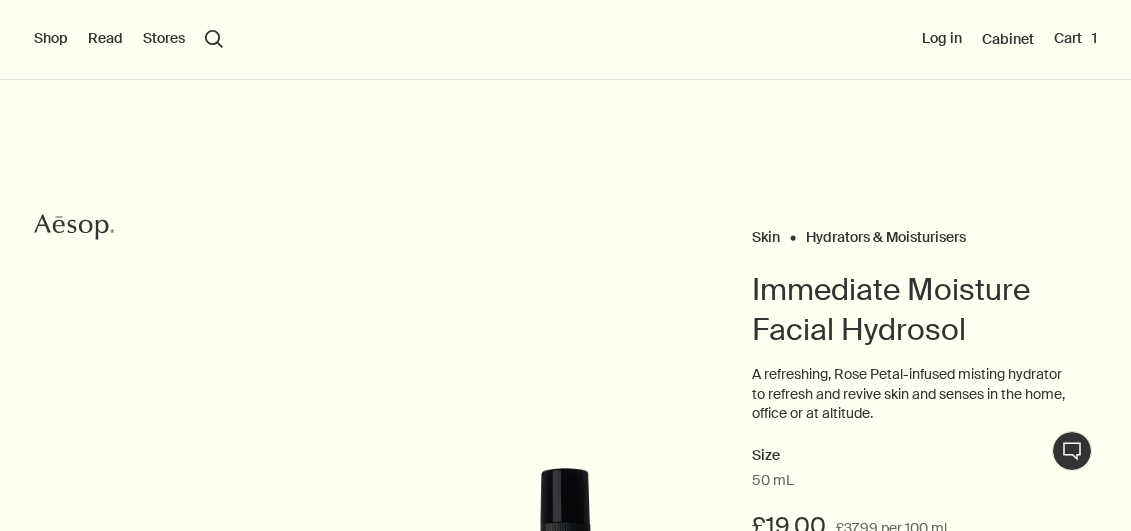 scroll, scrollTop: 0, scrollLeft: 0, axis: both 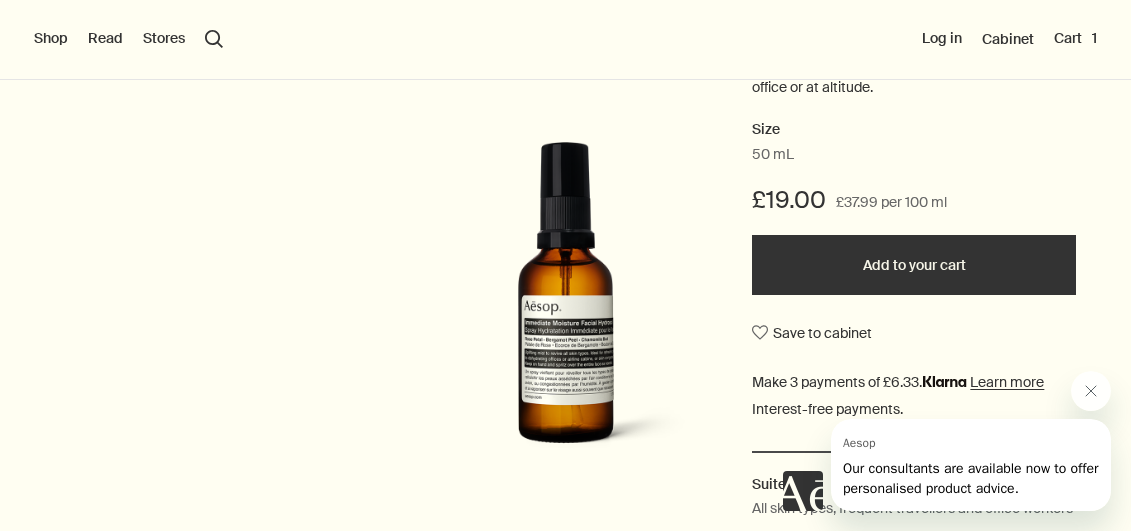 click on "Add to your cart" at bounding box center [914, 265] 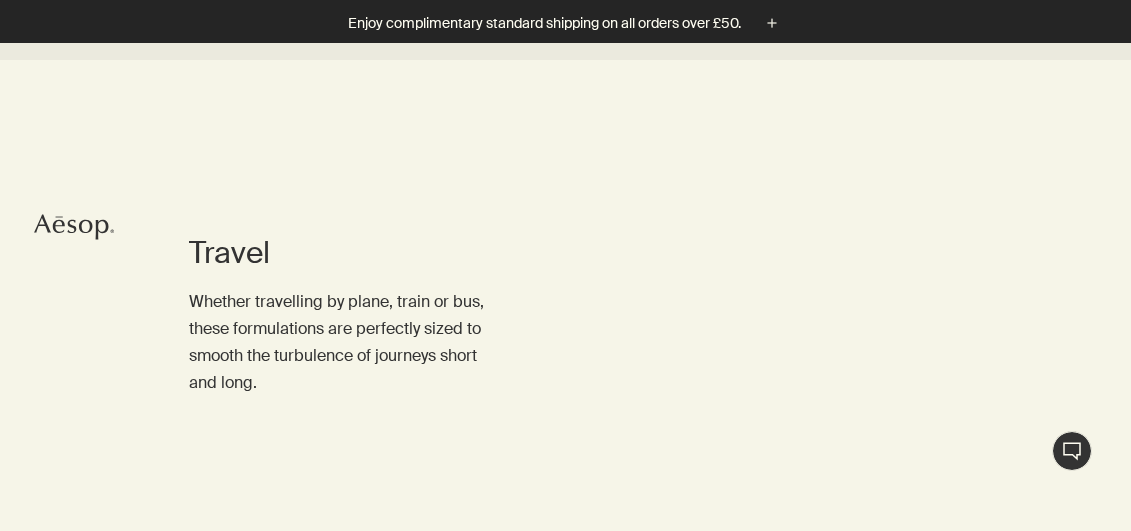 scroll, scrollTop: 731, scrollLeft: 0, axis: vertical 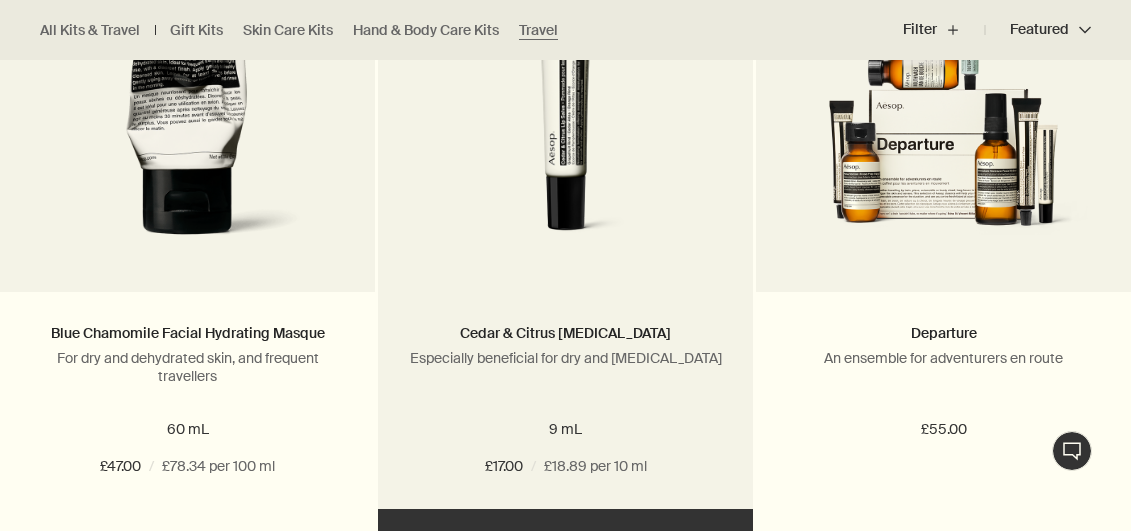 click at bounding box center (565, 109) 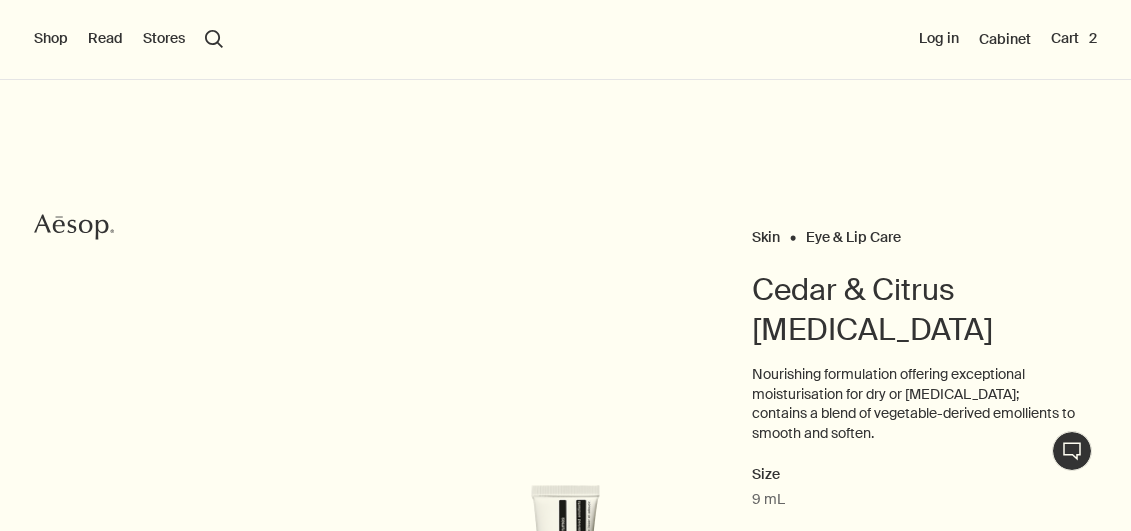 scroll, scrollTop: 0, scrollLeft: 0, axis: both 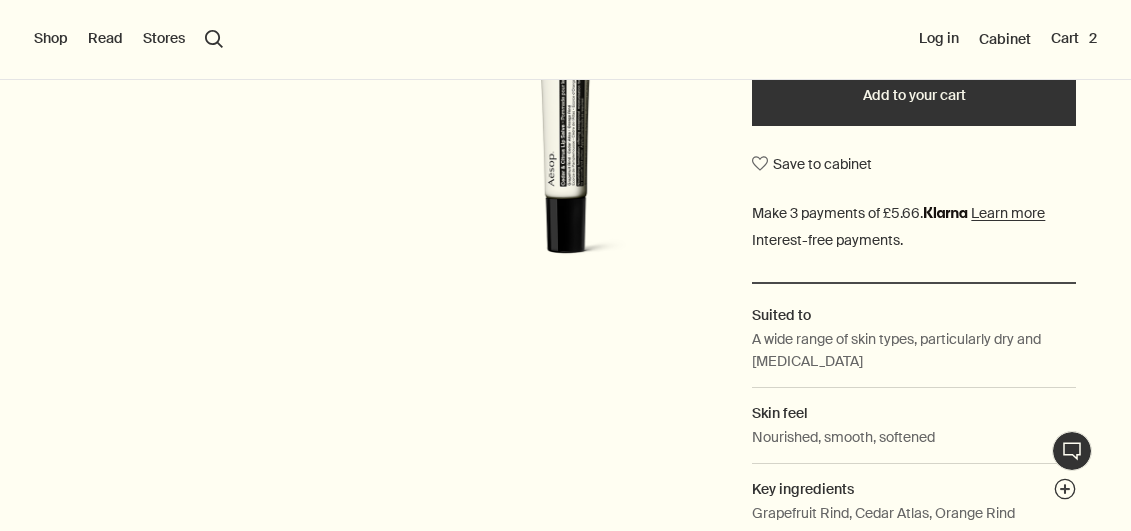 click on "Add to your cart" at bounding box center (914, 96) 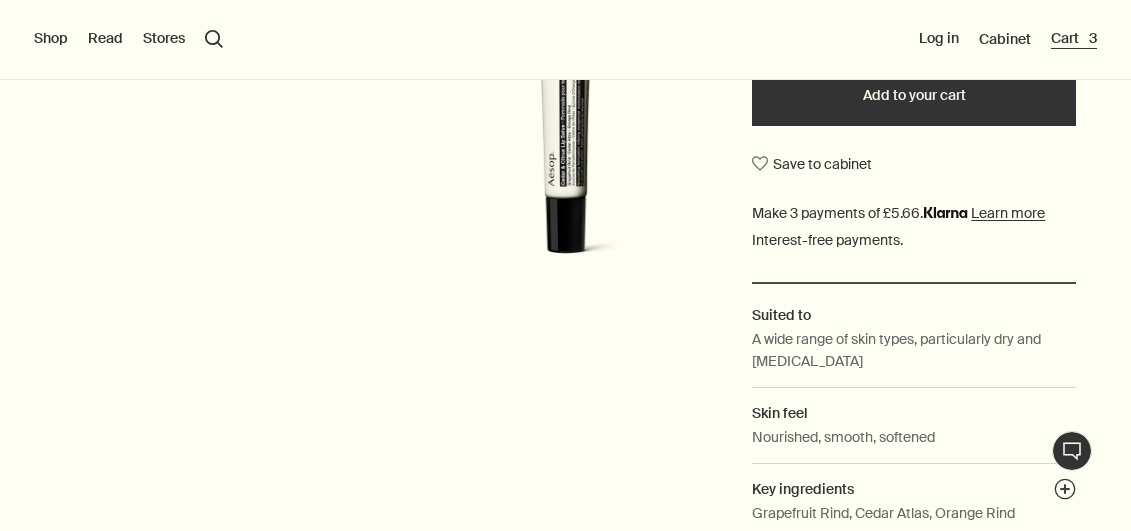 click on "Cart 3" at bounding box center [1074, 39] 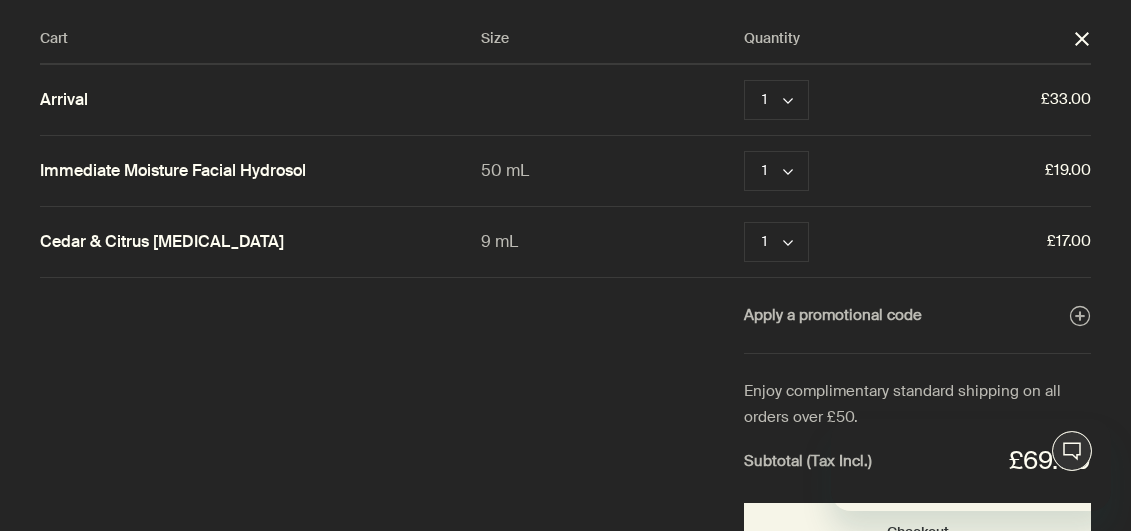 scroll, scrollTop: 21, scrollLeft: 0, axis: vertical 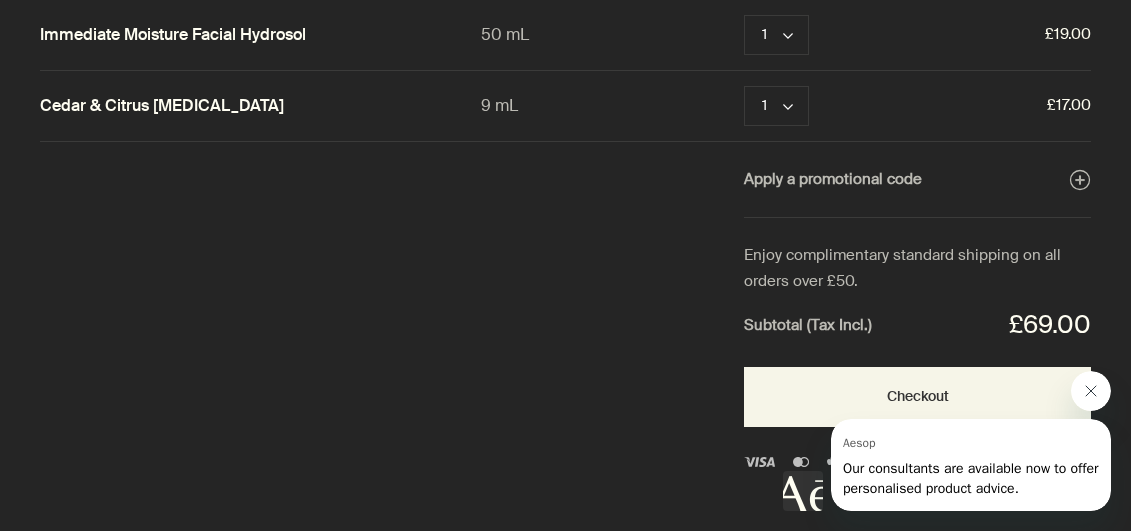 click 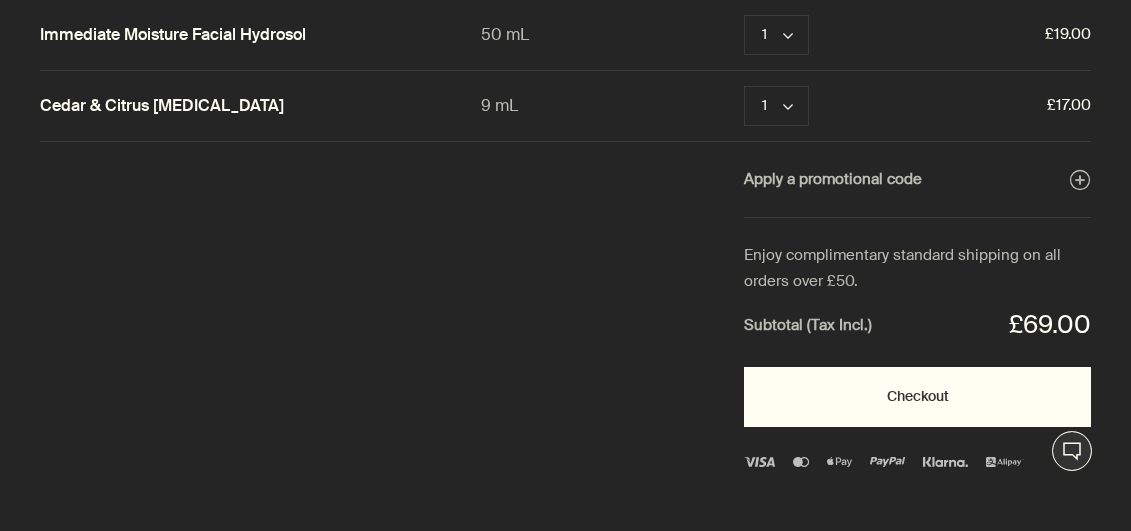 click on "Checkout" at bounding box center [917, 397] 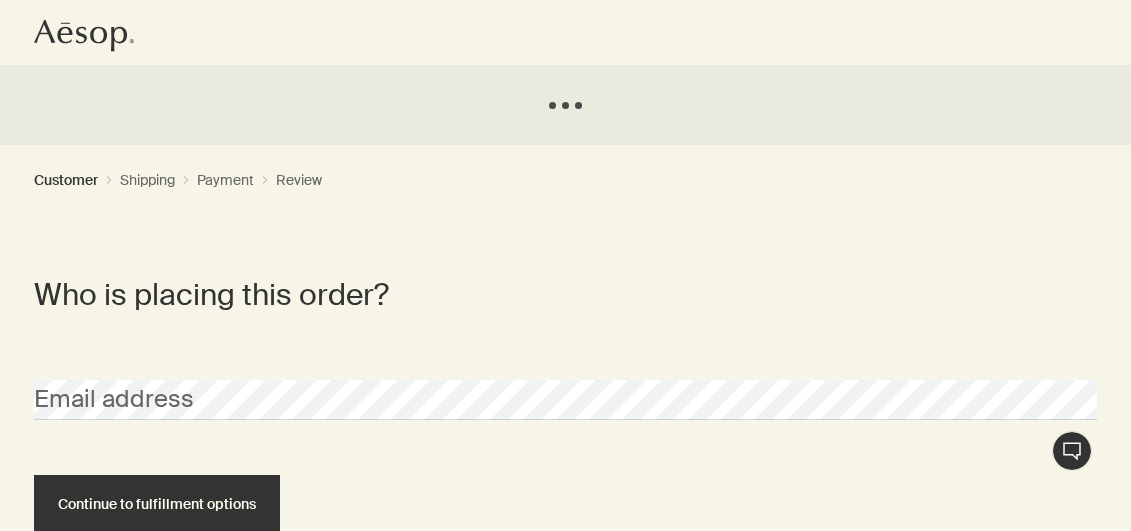 scroll, scrollTop: 0, scrollLeft: 0, axis: both 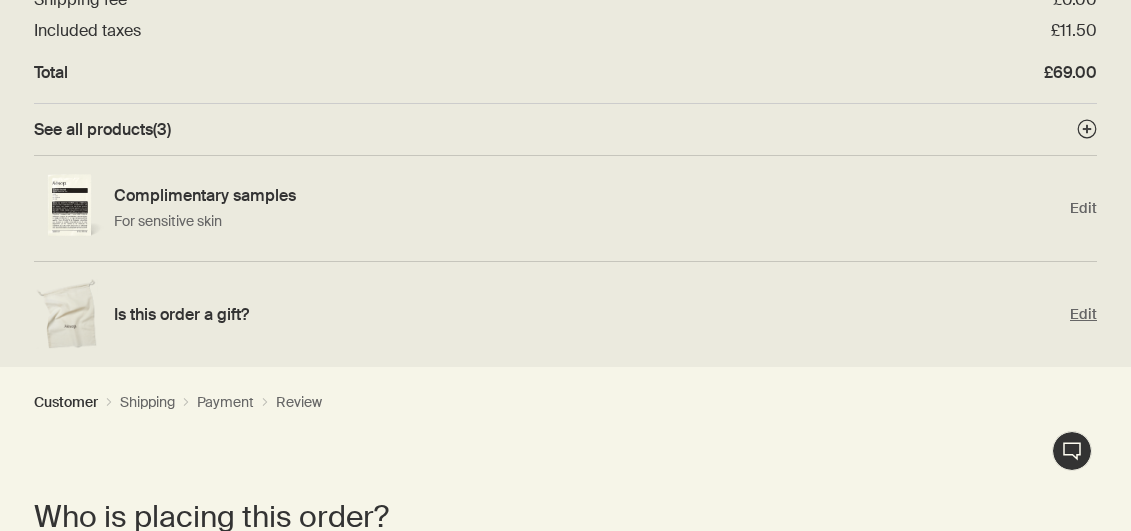 click on "Is this order a gift?" at bounding box center [587, 314] 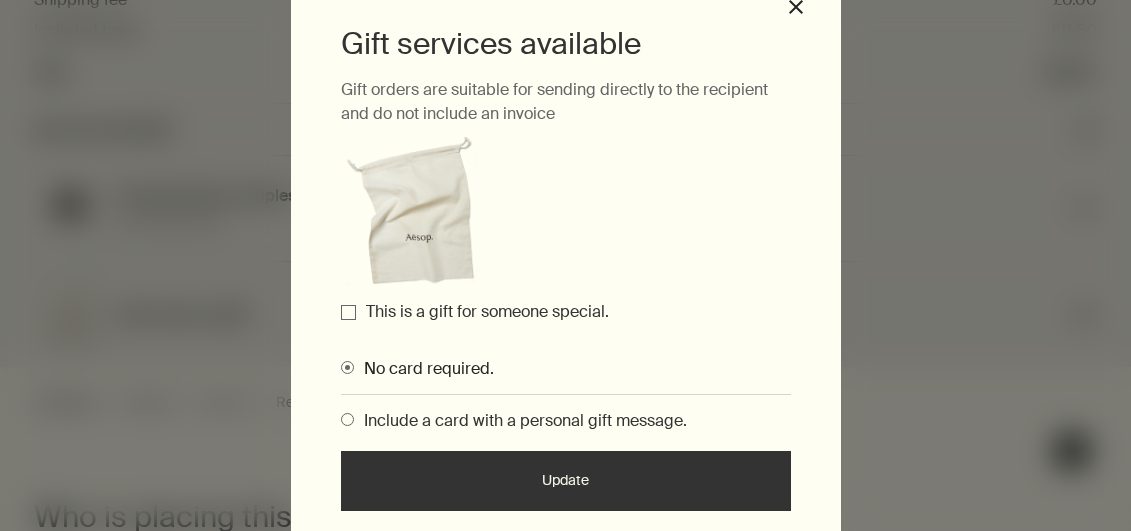 scroll, scrollTop: 93, scrollLeft: 0, axis: vertical 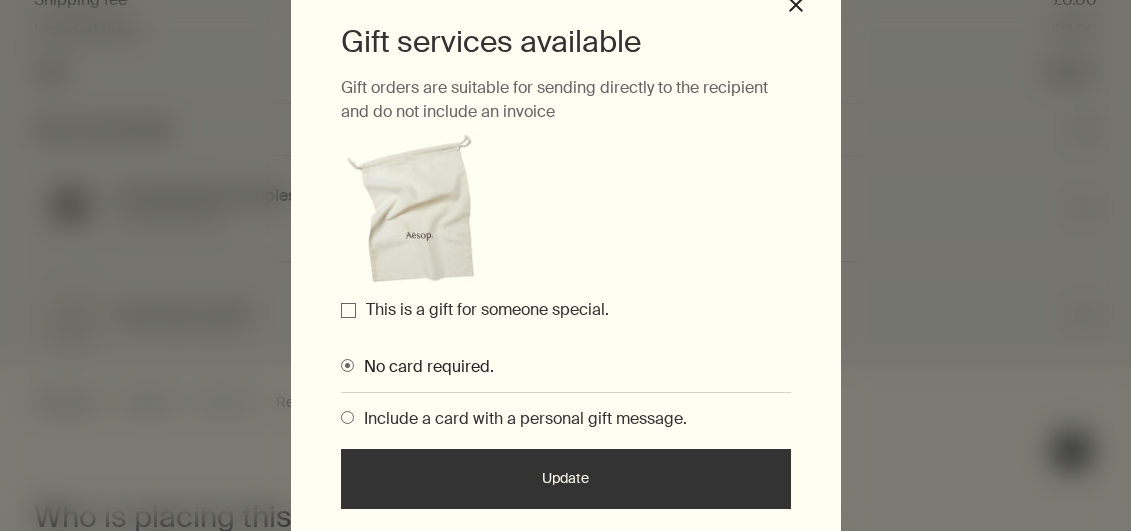 click on "This is a gift for someone special." at bounding box center [348, 310] 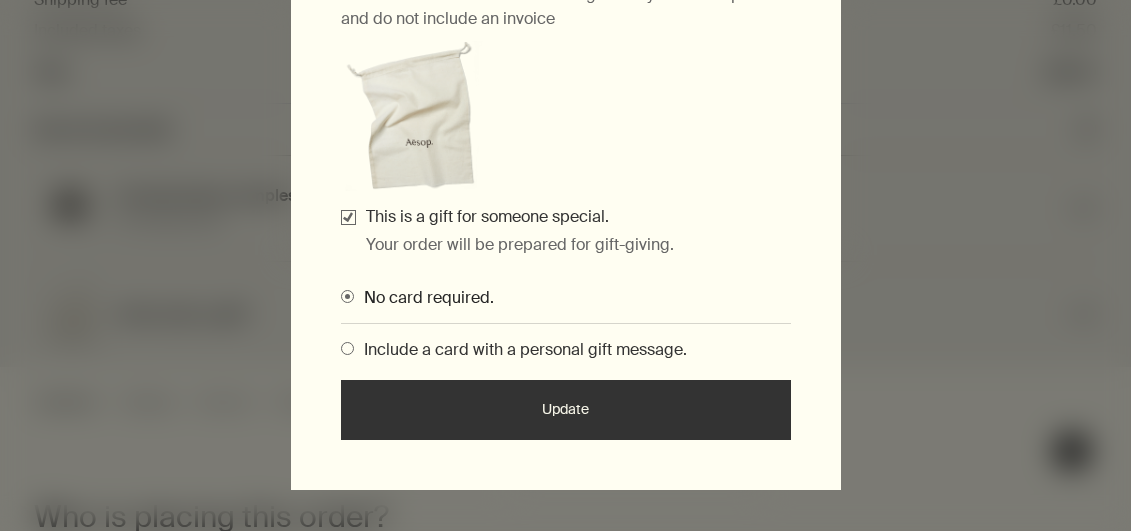 scroll, scrollTop: 195, scrollLeft: 0, axis: vertical 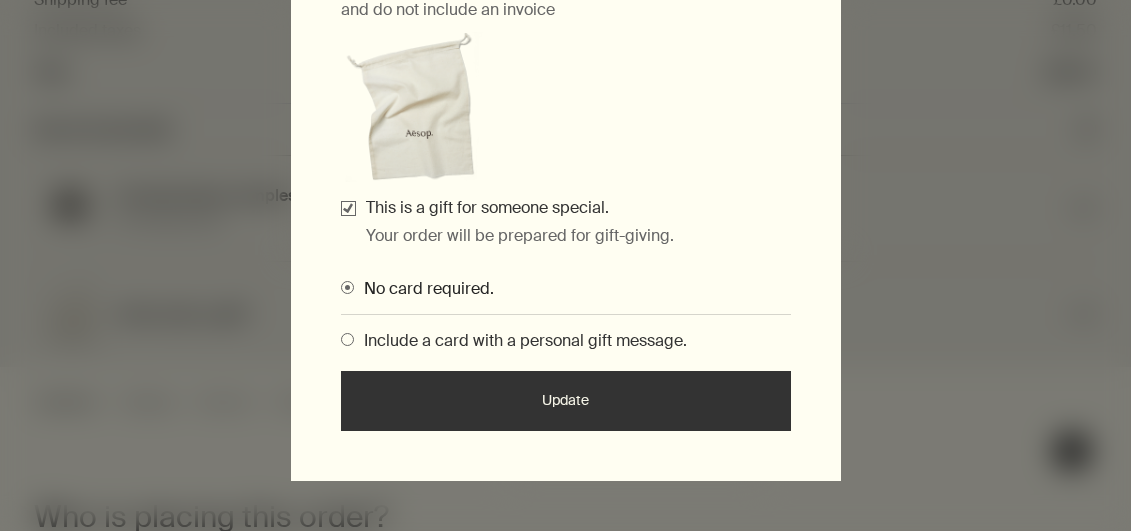 click at bounding box center (347, 339) 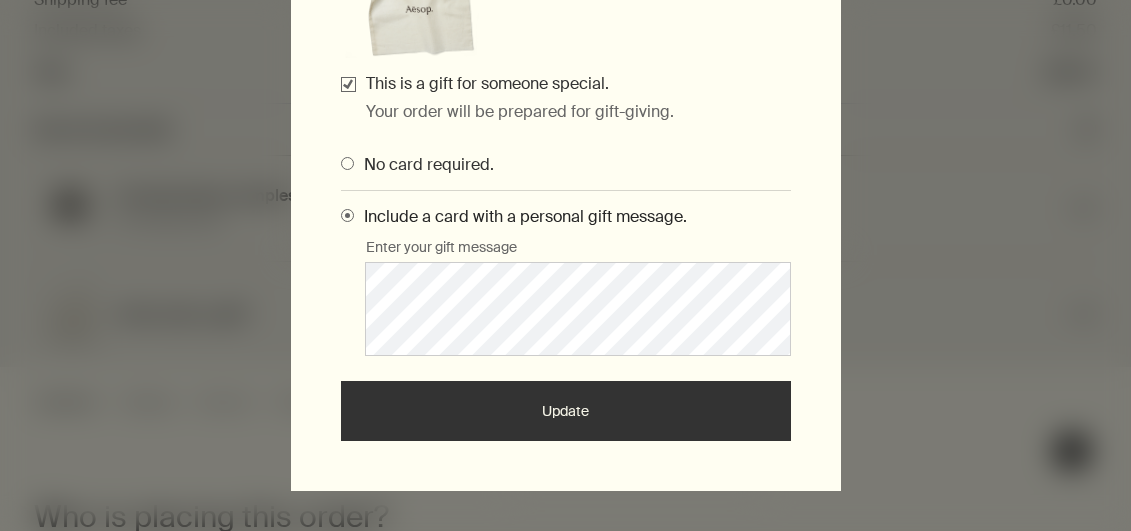 scroll, scrollTop: 329, scrollLeft: 0, axis: vertical 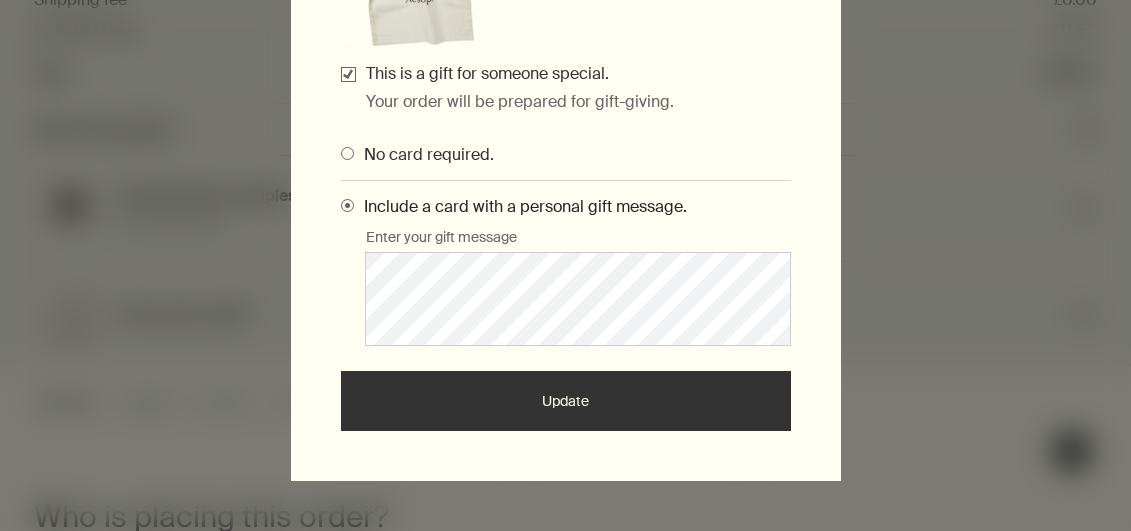 click on "Update" at bounding box center (566, 401) 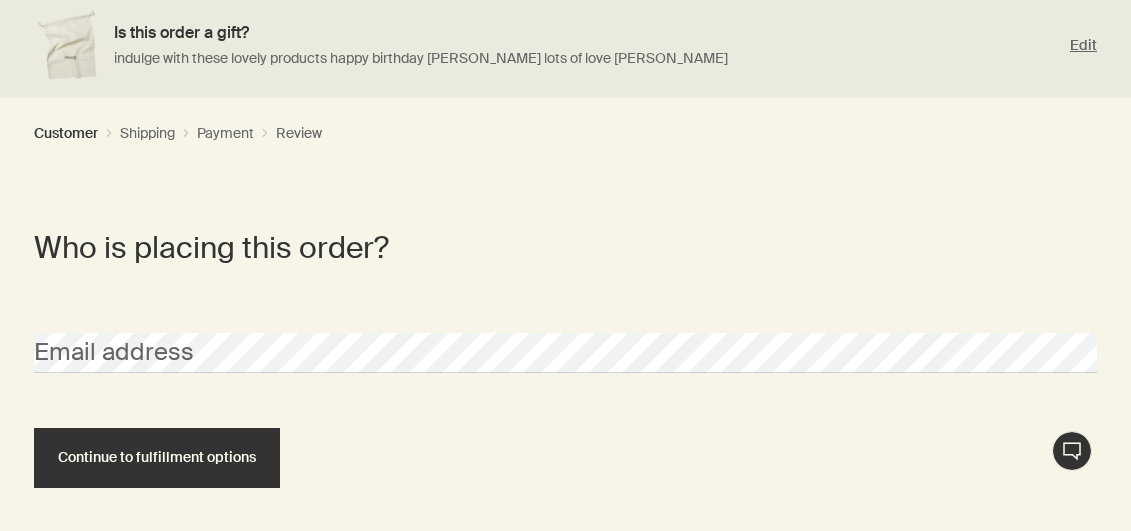scroll, scrollTop: 488, scrollLeft: 0, axis: vertical 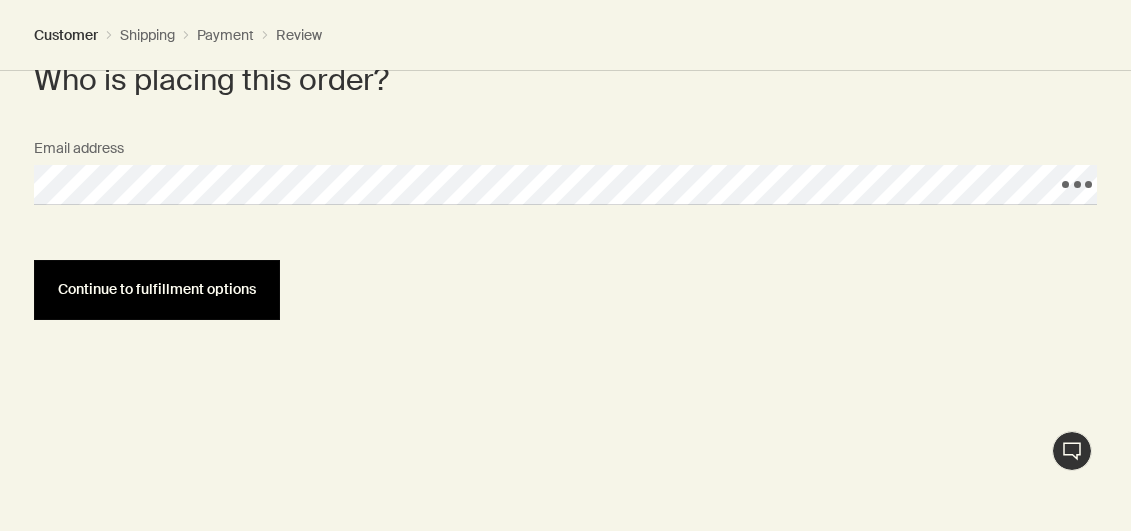click on "Continue to fulfillment options" at bounding box center (157, 289) 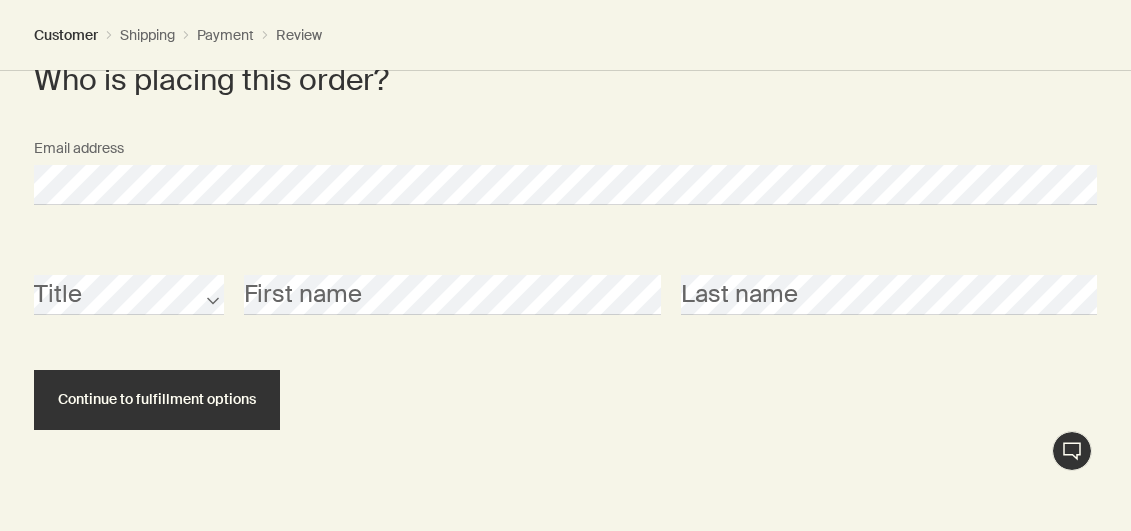 scroll, scrollTop: 659, scrollLeft: 0, axis: vertical 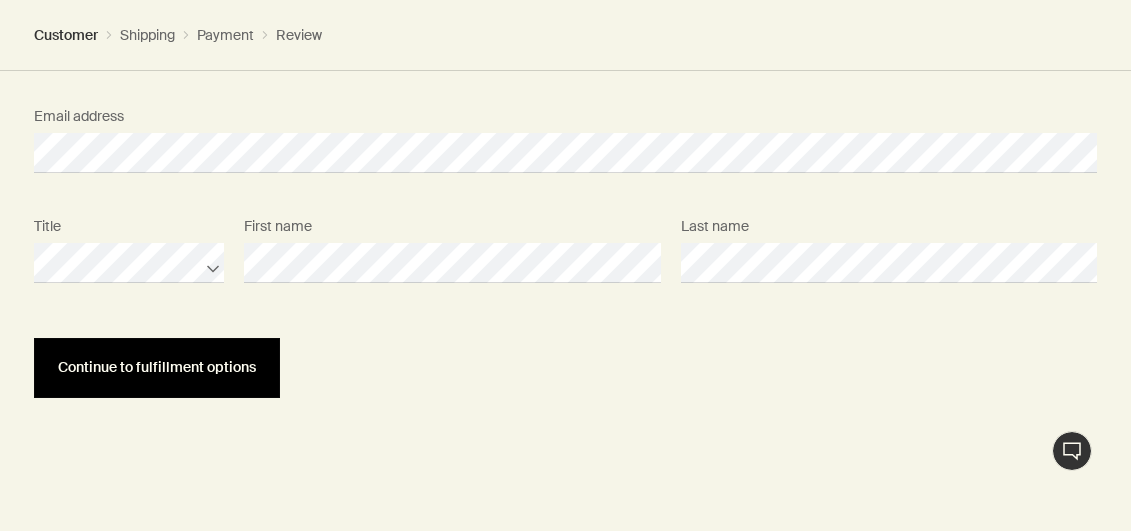 click on "Continue to fulfillment options" at bounding box center [157, 367] 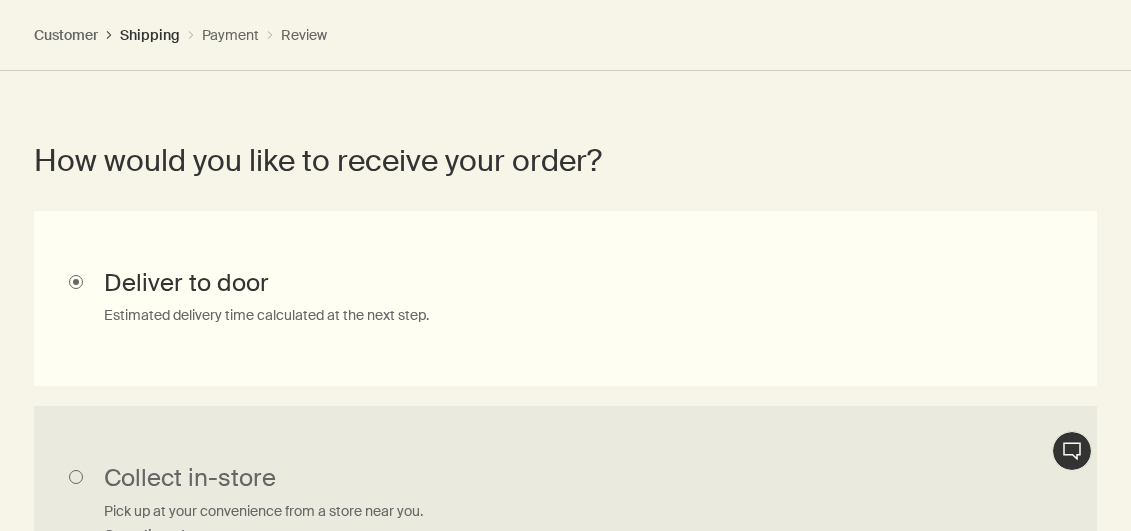 scroll, scrollTop: 1002, scrollLeft: 0, axis: vertical 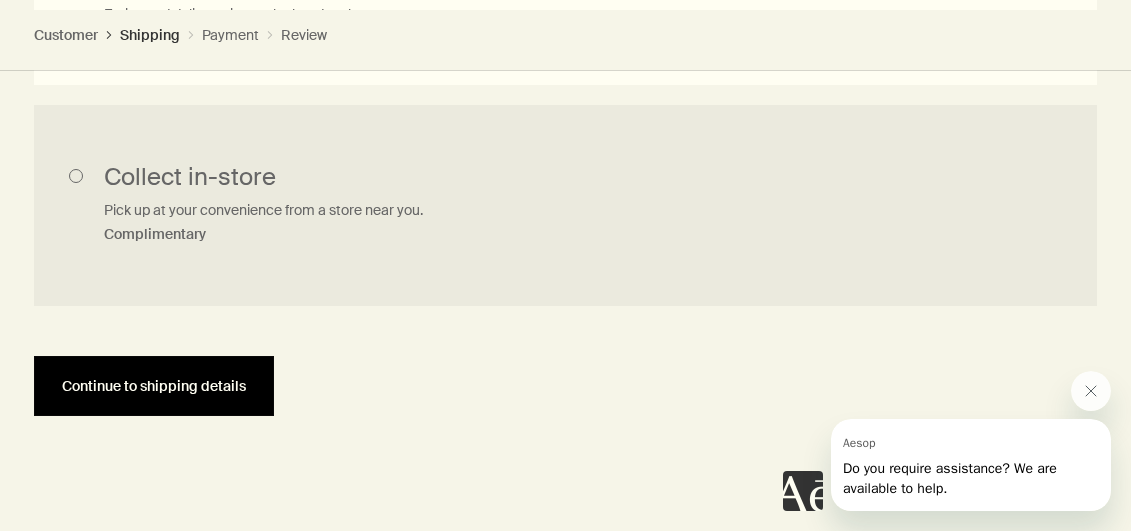 click on "Continue to shipping details" at bounding box center (154, 386) 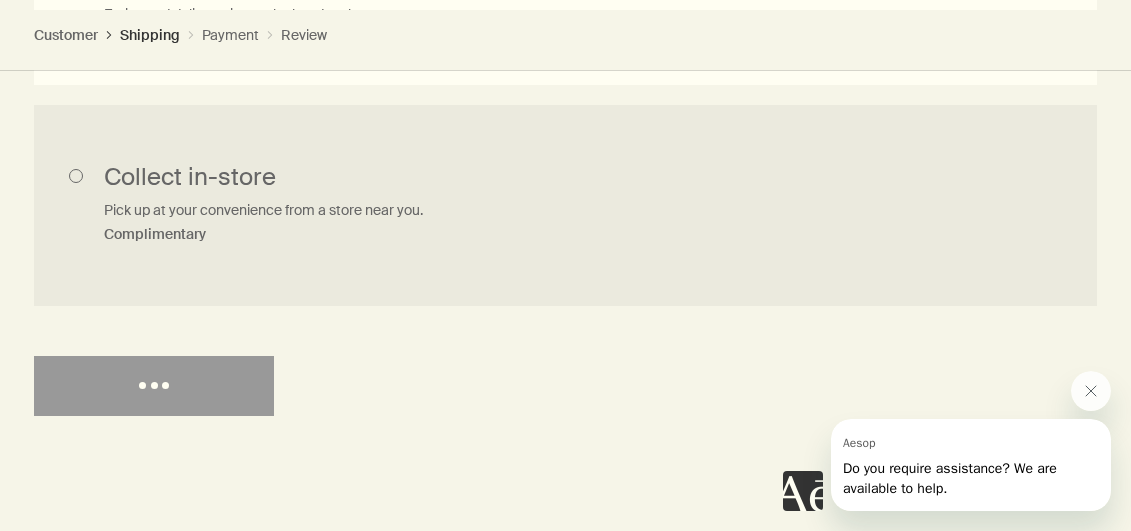 select on "GB" 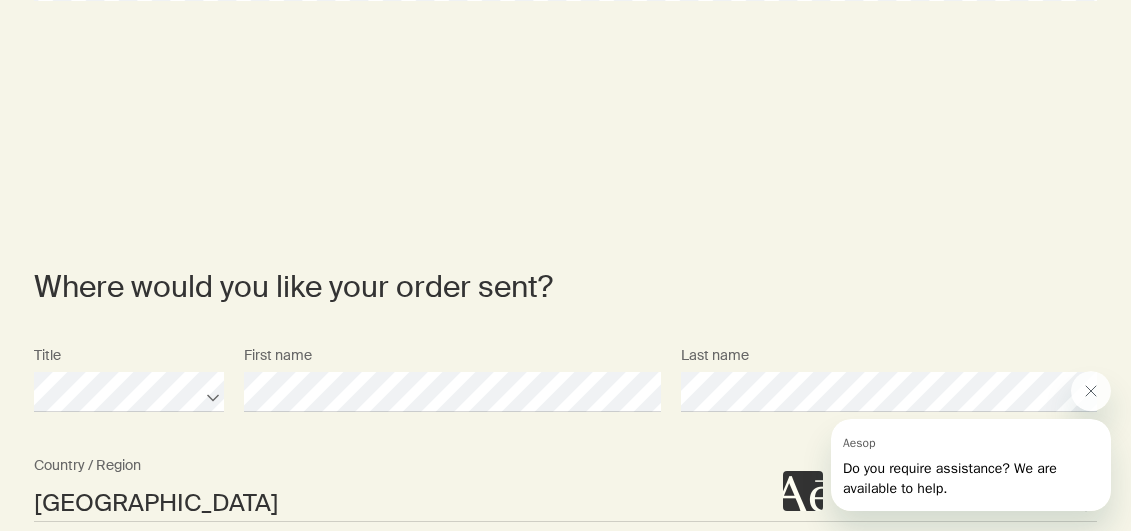 scroll, scrollTop: 0, scrollLeft: 0, axis: both 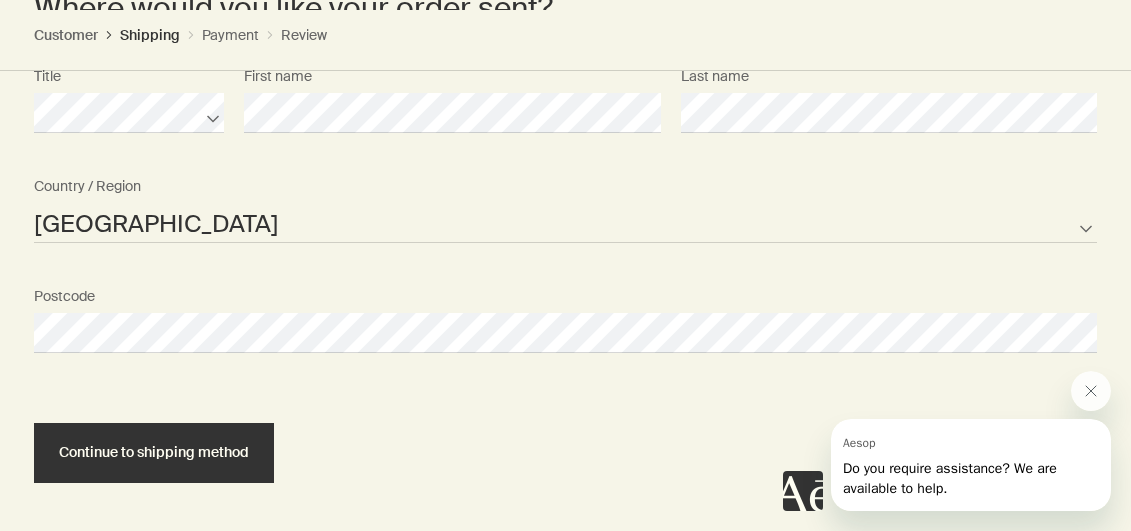 select on "GB" 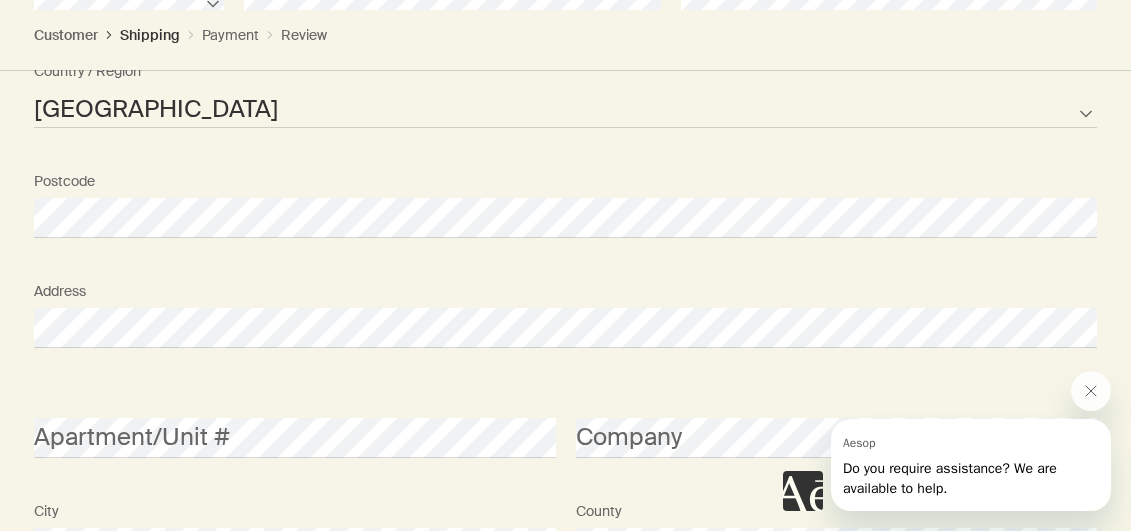 scroll, scrollTop: 1677, scrollLeft: 0, axis: vertical 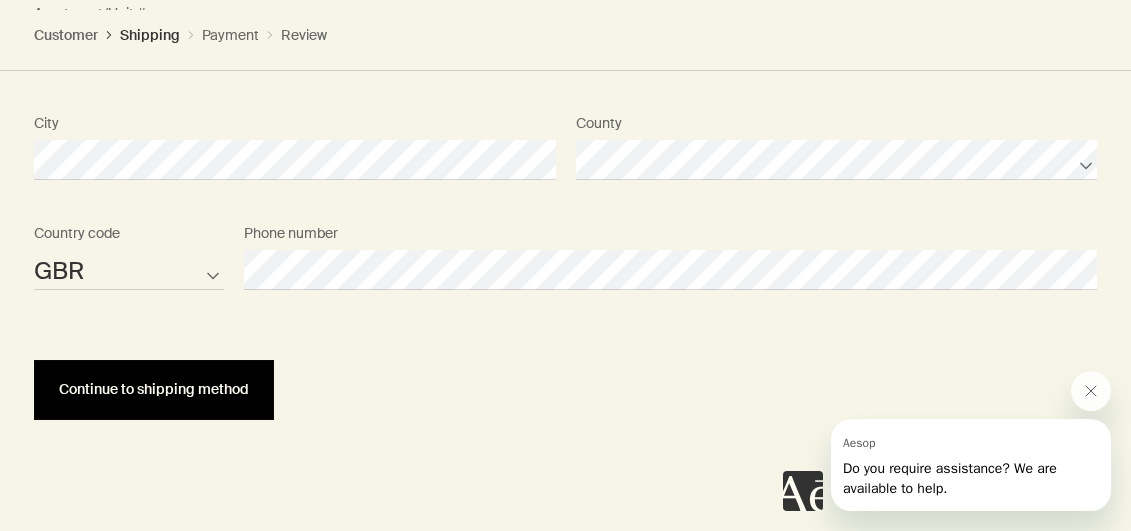 click on "Continue to shipping method" at bounding box center (154, 389) 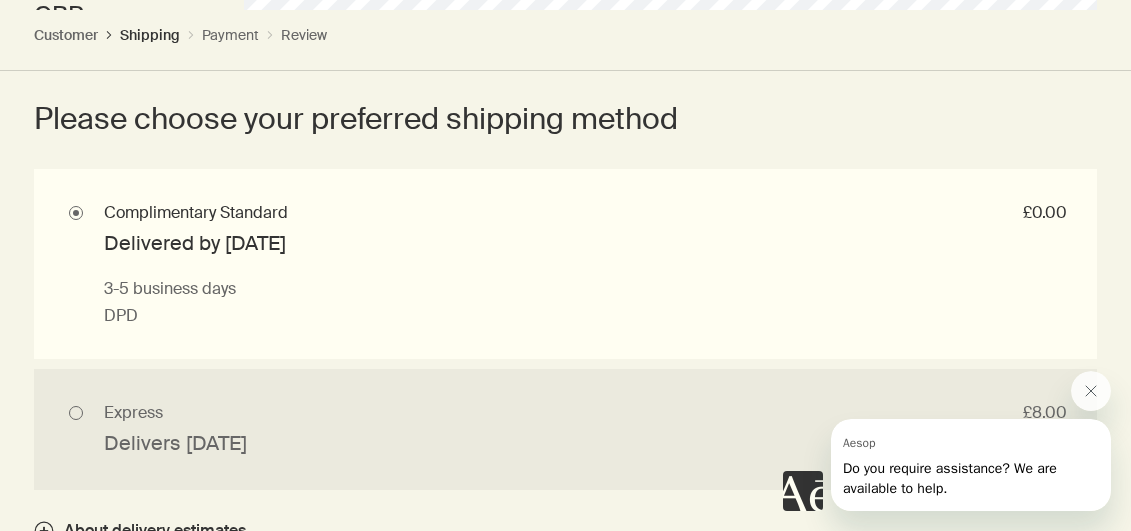 scroll, scrollTop: 2329, scrollLeft: 0, axis: vertical 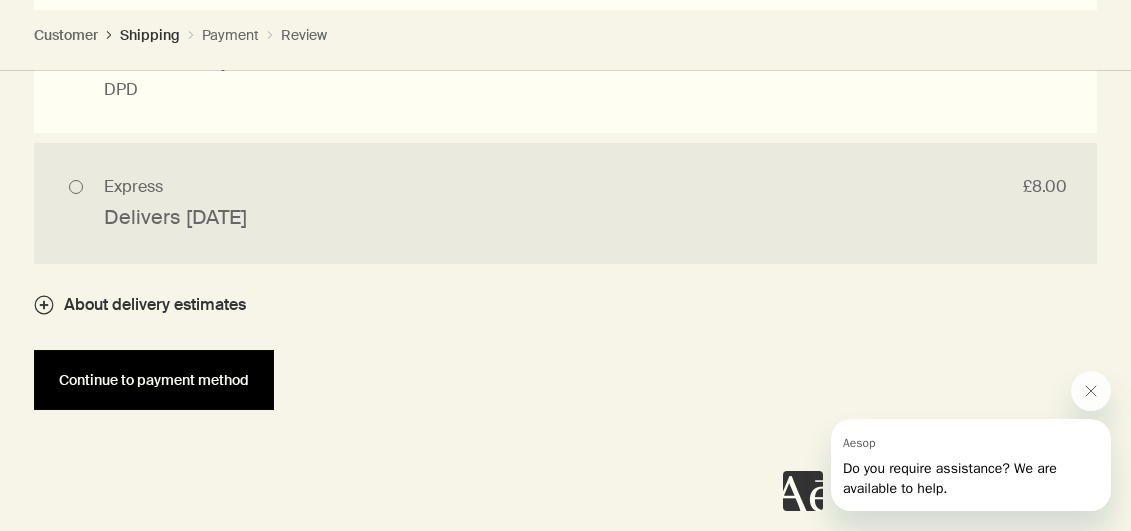 click on "Continue to payment method" at bounding box center (154, 380) 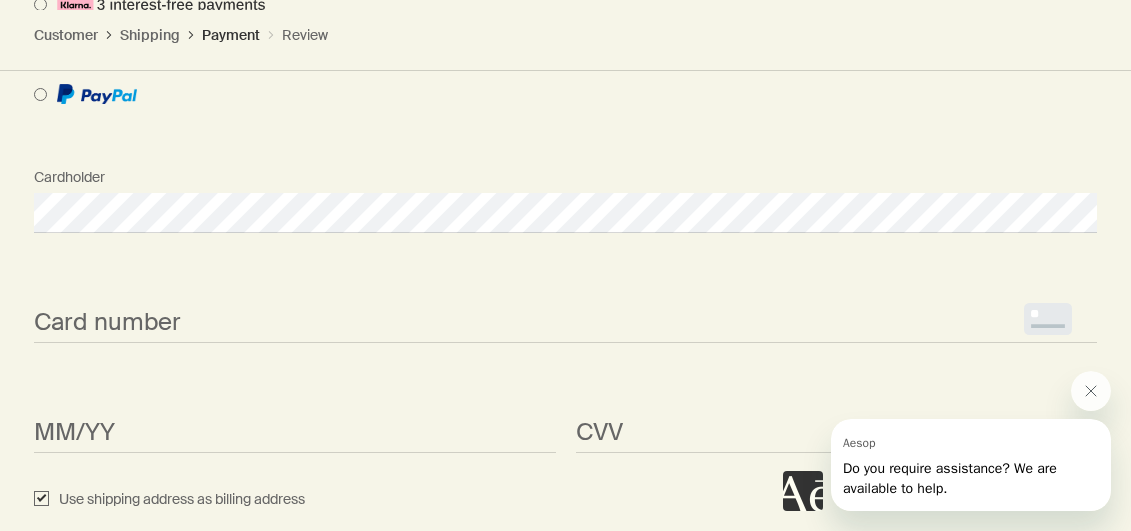 scroll, scrollTop: 2401, scrollLeft: 0, axis: vertical 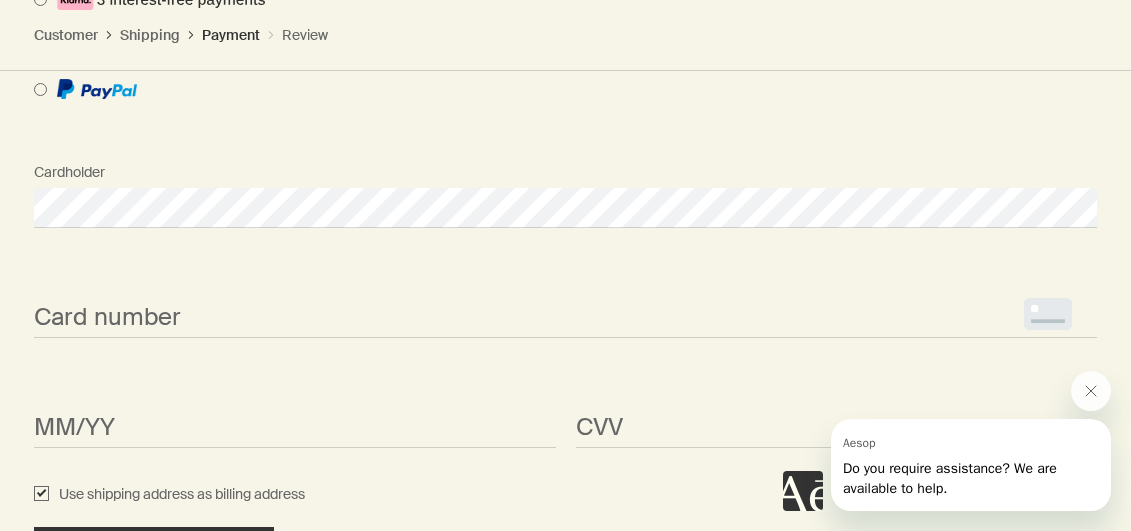 click on "How would you like to pay? Pay with Credit Card Pay with Gift Card Cardholder Card number <p>Your browser does not support iframes.</p> MM/YY <p>Your browser does not support iframes.</p> CVV <p>Your browser does not support iframes.</p> Use shipping address as billing address Continue to next step" at bounding box center [565, 182] 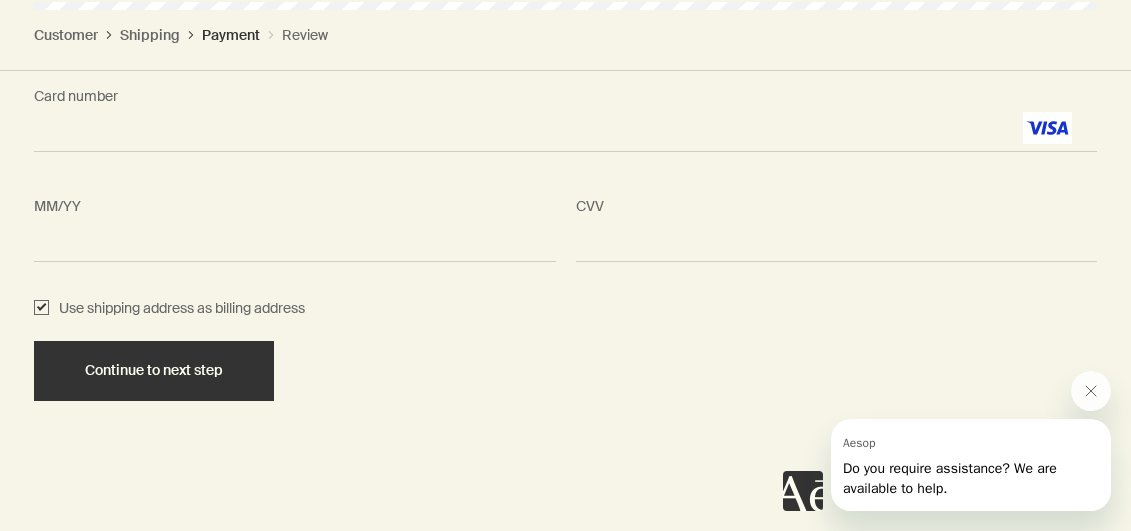 scroll, scrollTop: 2590, scrollLeft: 0, axis: vertical 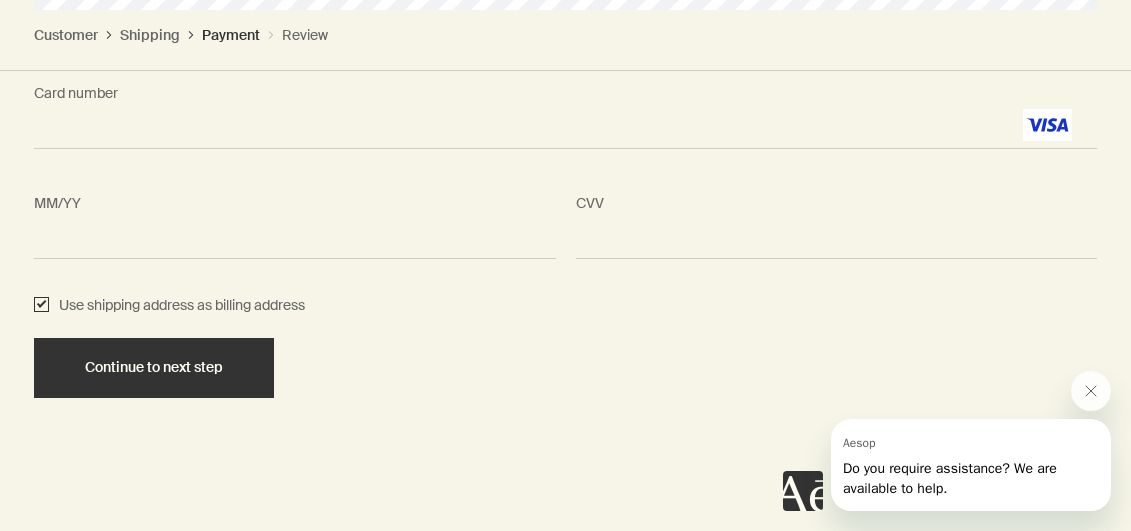 click on "Use shipping address as billing address" at bounding box center [41, 306] 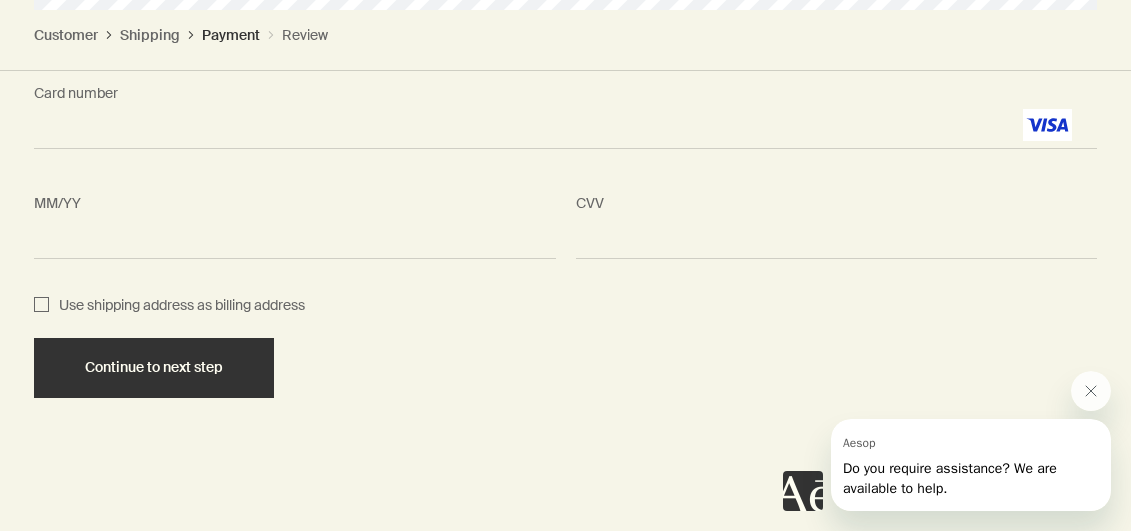 checkbox on "false" 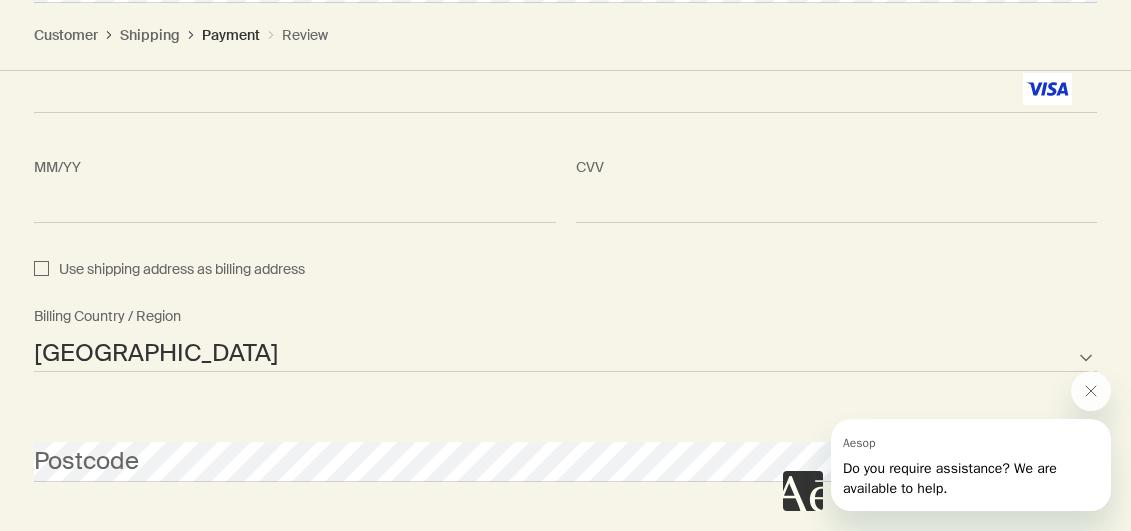 scroll, scrollTop: 2627, scrollLeft: 0, axis: vertical 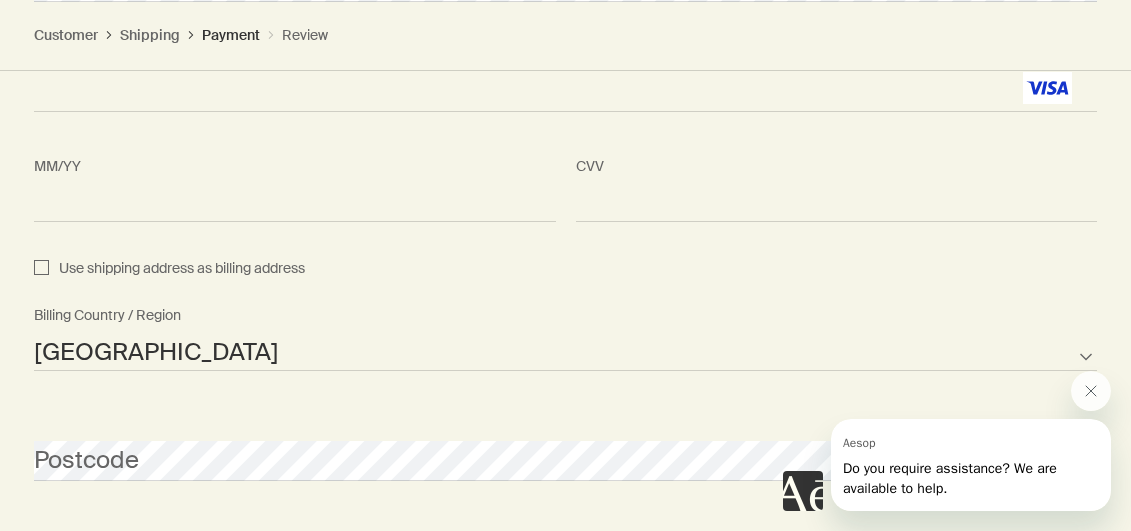 click on "Afghanistan Albania Algeria American Samoa Andorra Angola Anguilla Antarctica Antigua and Barbuda Argentina Armenia Aruba Australia Austria Azerbaijan Bahamas Bahrain Bangladesh Barbados Belarus Belgium Belize Benin Bermuda Bhutan Bolivia Bosnia and Herzegovina Botswana Brazil British Indian Ocean Territory British Virgin Islands Brunei Bulgaria Burkina Faso Burundi Cambodia Cameroon Canada Cape Verde Cayman Islands Central African Republic Chad Chile Chinese Mainland Christmas Island Cocos Islands Colombia Comoros Cook Islands Costa Rica Croatia Cuba Curacao Cyprus Czech Republic Democratic Republic of the Congo Denmark Djibouti Dominica Dominican Republic East Timor Ecuador Egypt El Salvador Equatorial Guinea Eritrea Estonia Ethiopia Falkland Islands Faroe Islands Fiji Finland France French Polynesia Gabon Gambia Georgia Germany Ghana Gibraltar Greece Greenland Grenada Guam Guatemala Guernsey Guinea Guinea-Bissau Guyana Haiti Honduras Hong Kong, SAR Hungary Iceland India Indonesia Iran Iraq Ireland Israel" at bounding box center [565, 351] 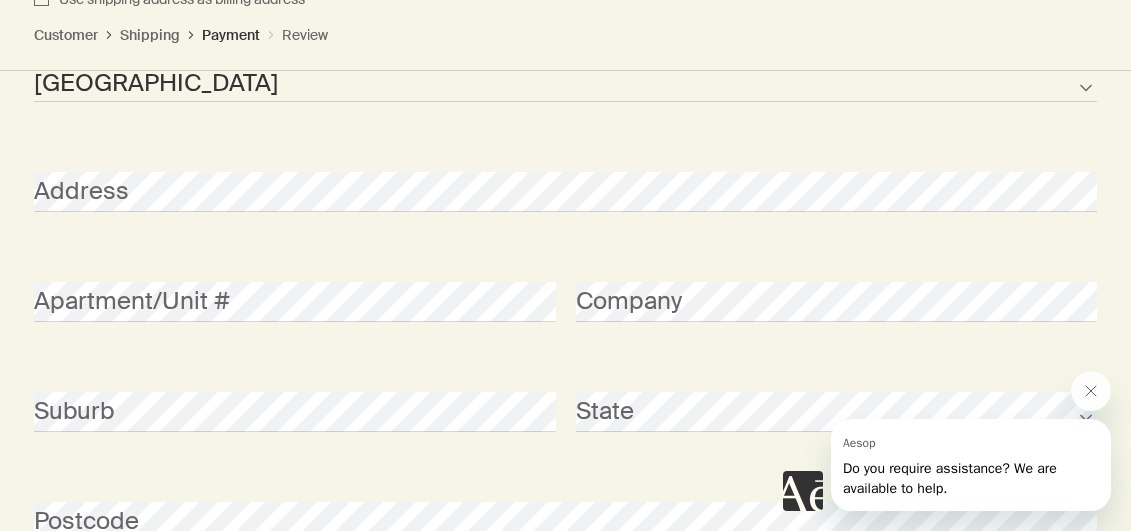 scroll, scrollTop: 2906, scrollLeft: 0, axis: vertical 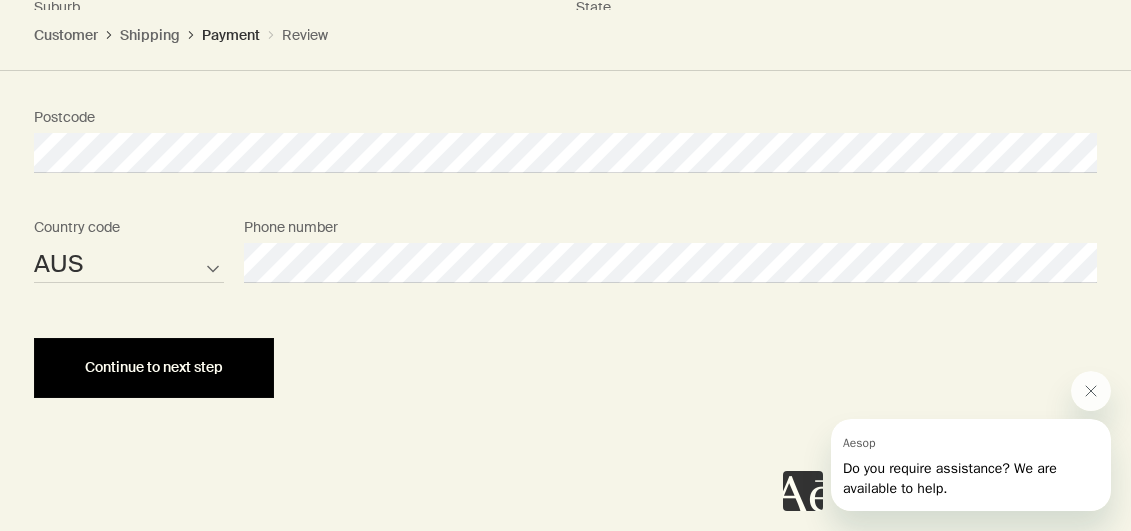 click on "Continue to next step" at bounding box center [154, 367] 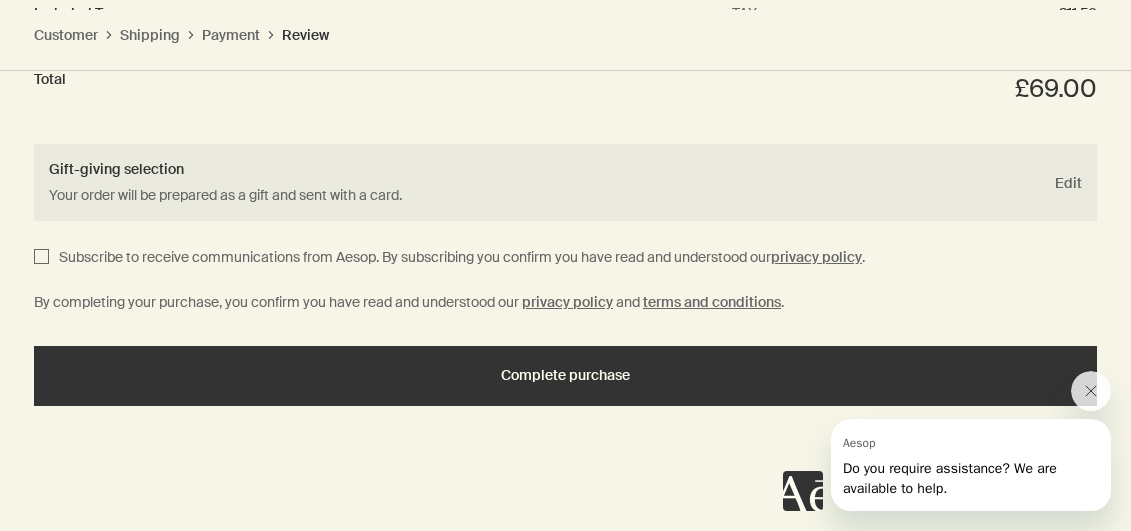 scroll, scrollTop: 3286, scrollLeft: 0, axis: vertical 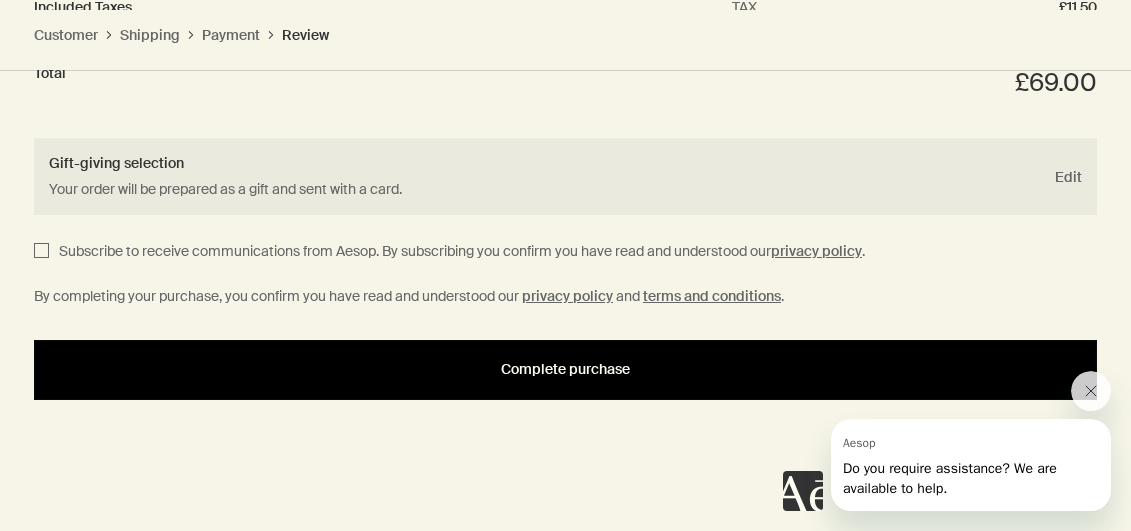click on "Complete purchase" at bounding box center (565, 369) 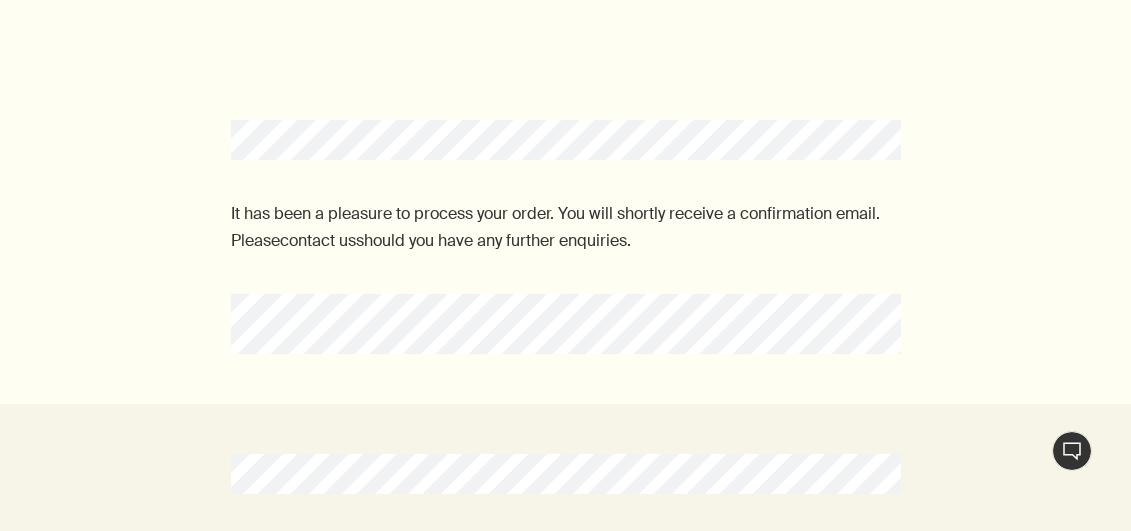 scroll, scrollTop: 0, scrollLeft: 0, axis: both 